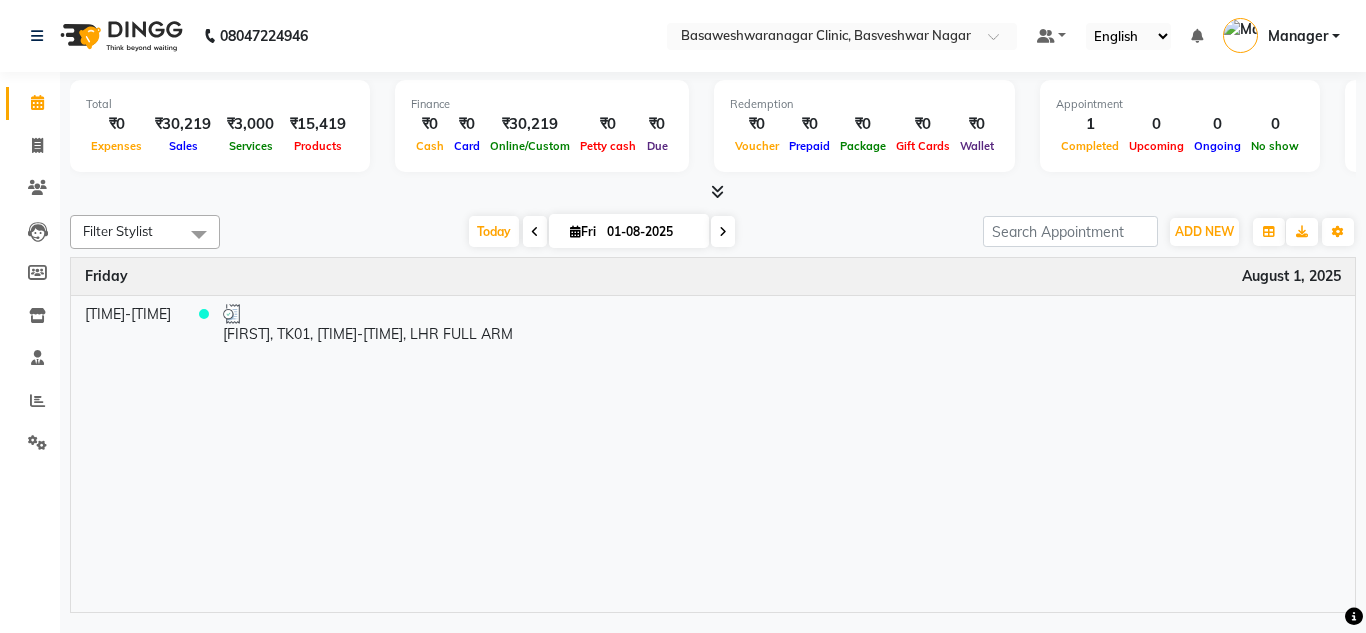 scroll, scrollTop: 0, scrollLeft: 0, axis: both 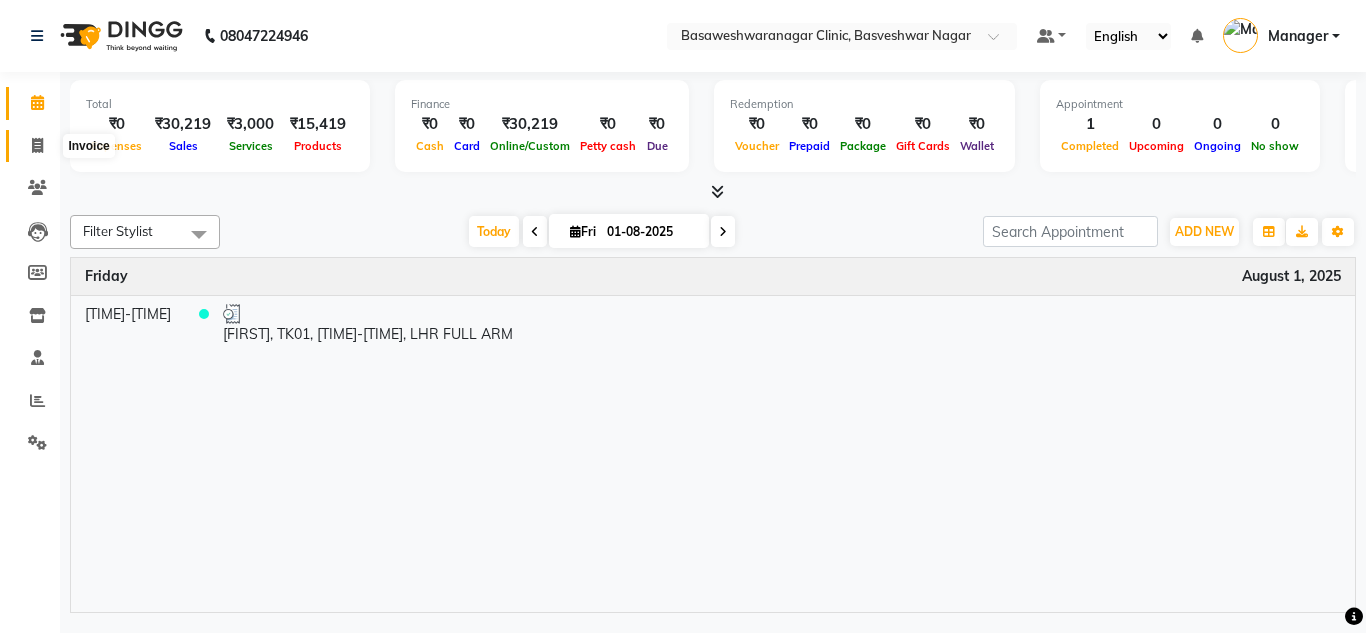 click 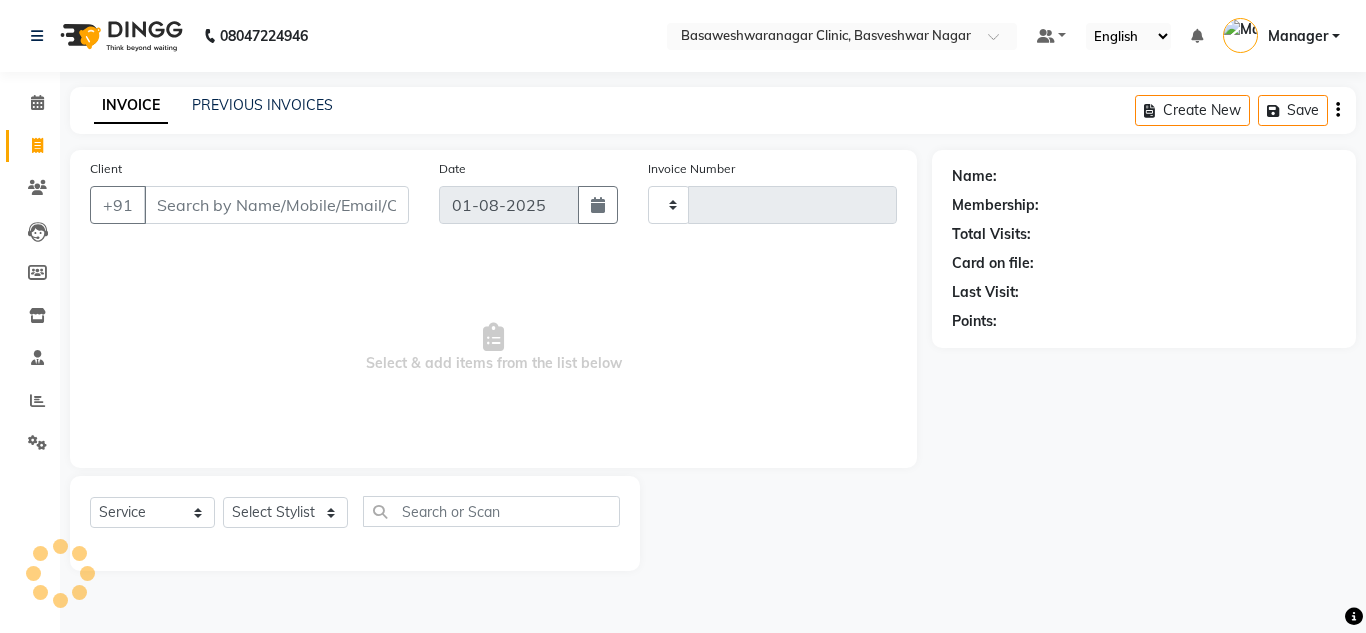 type on "0528" 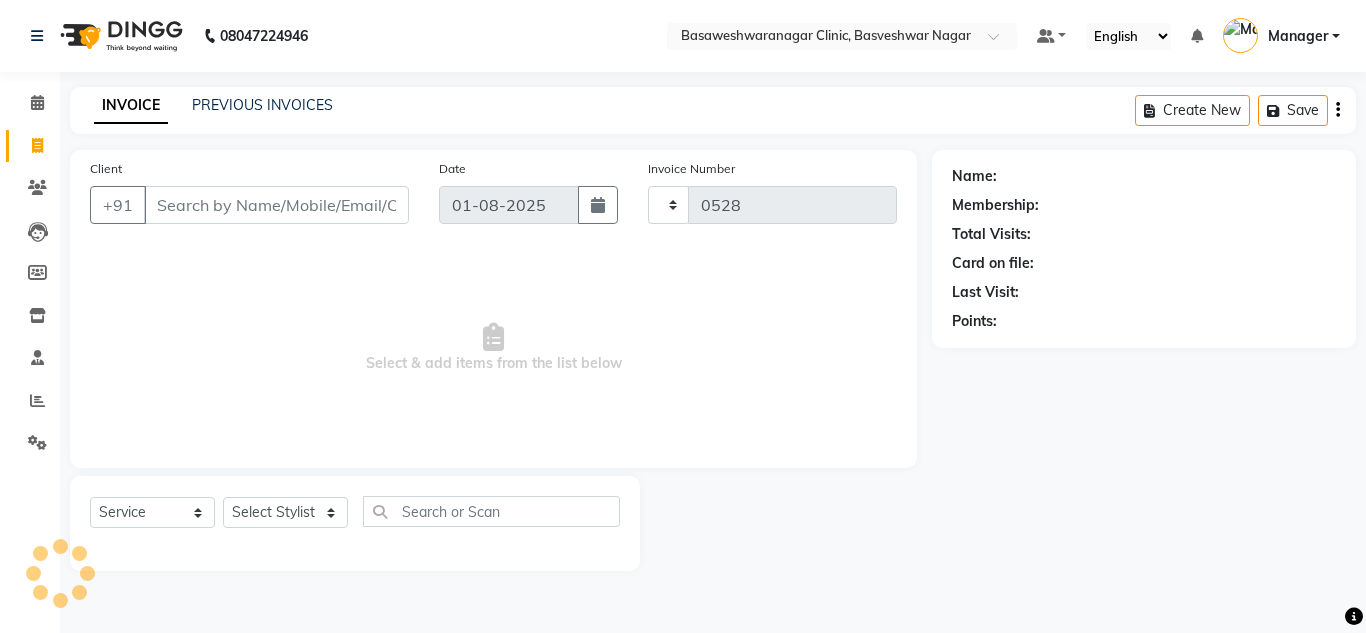 select on "7441" 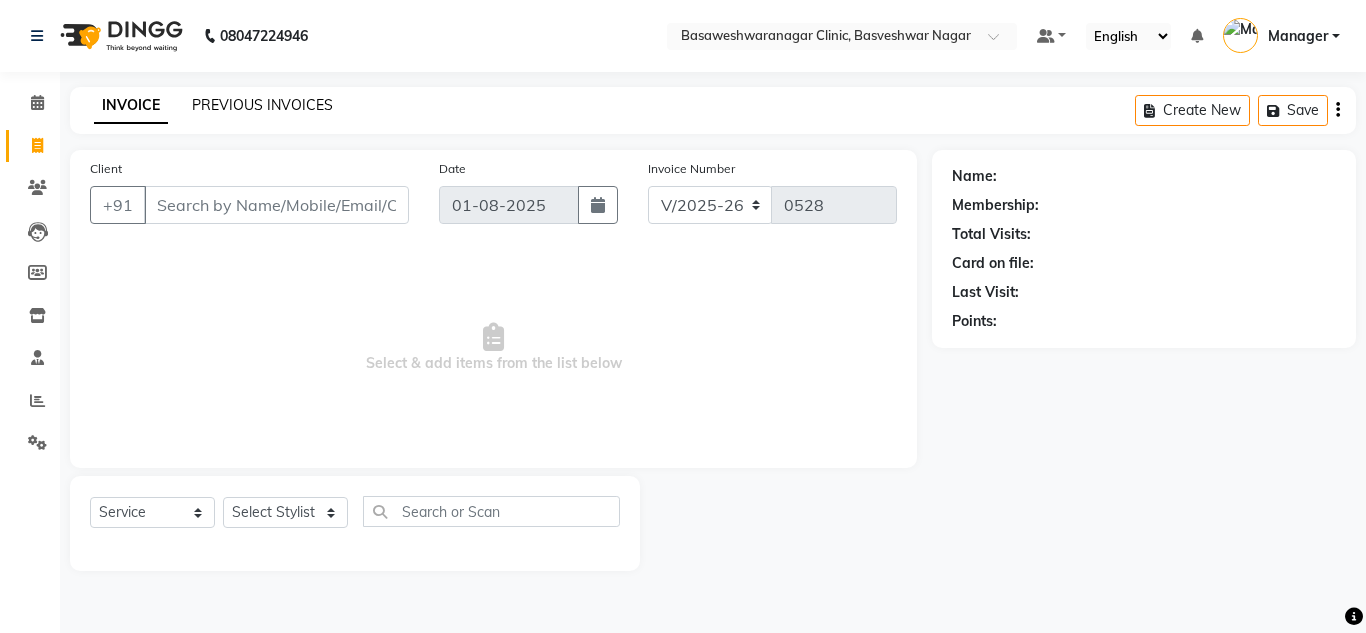 click on "PREVIOUS INVOICES" 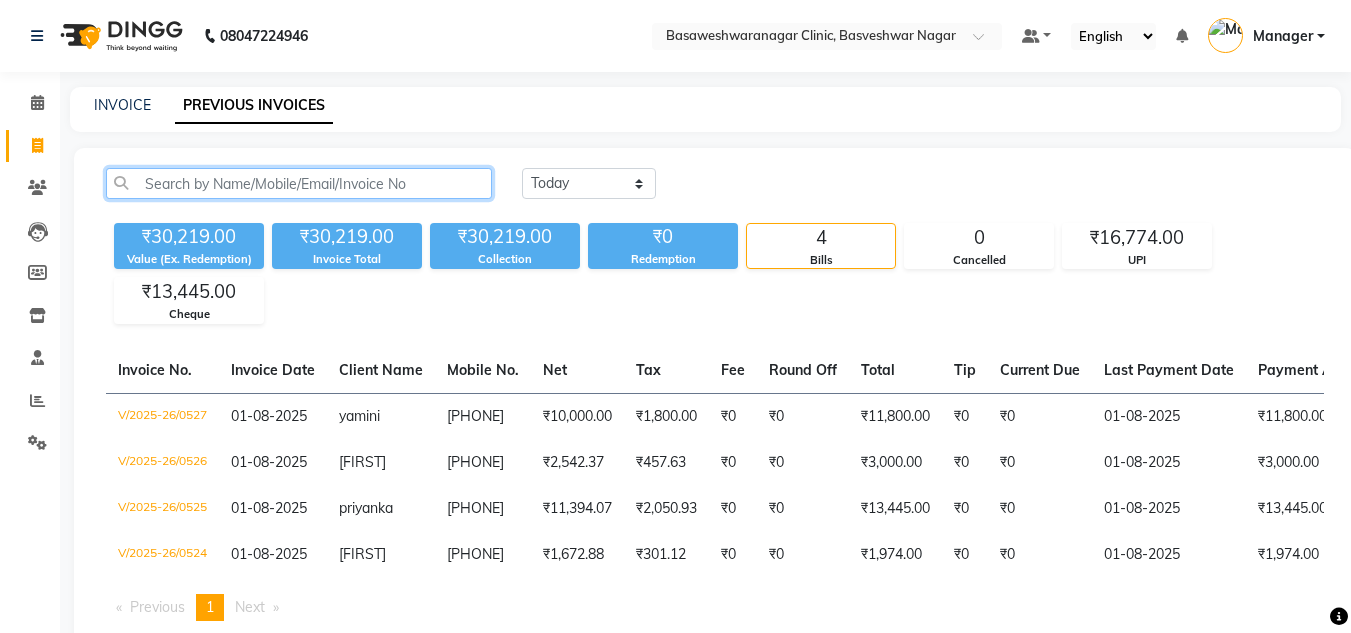 click 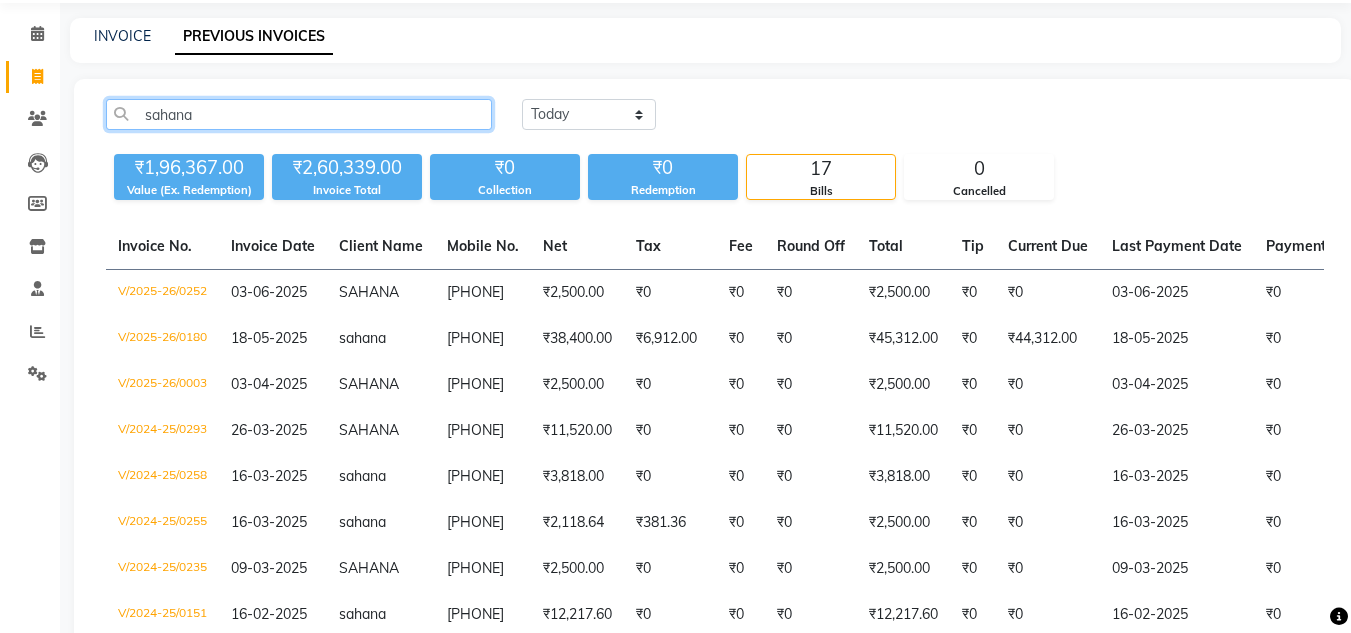 scroll, scrollTop: 68, scrollLeft: 0, axis: vertical 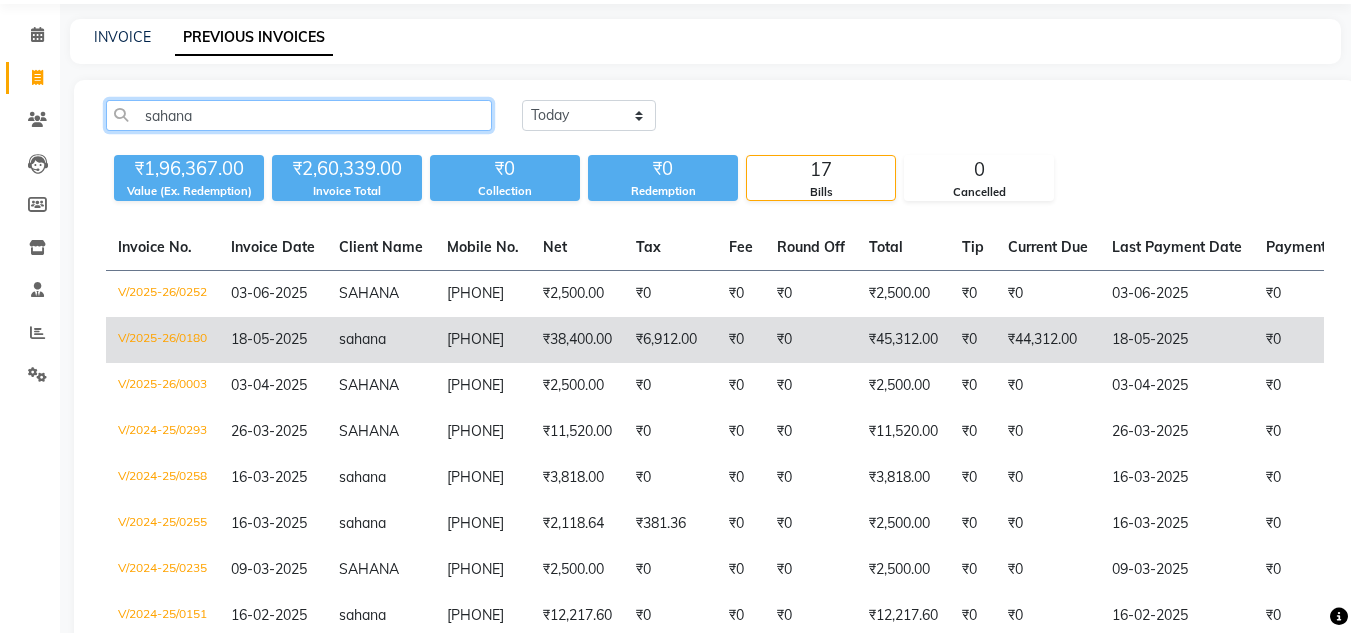 type on "sahana" 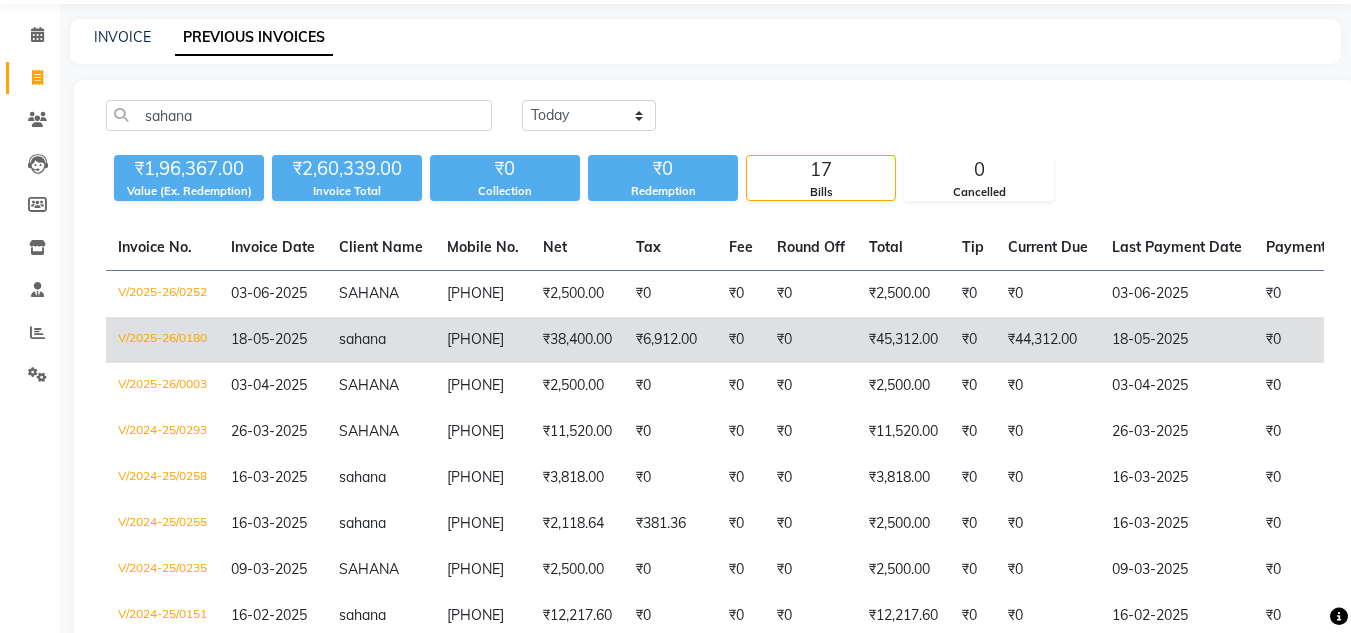 click on "sahana" 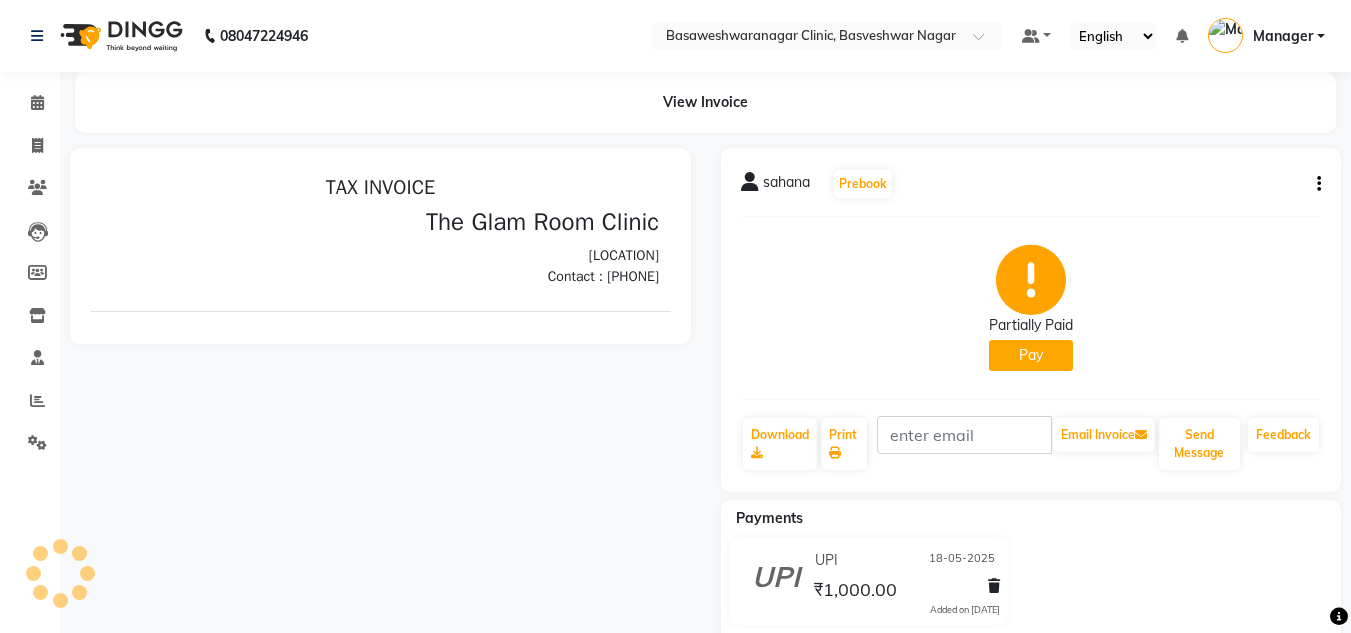 scroll, scrollTop: 0, scrollLeft: 0, axis: both 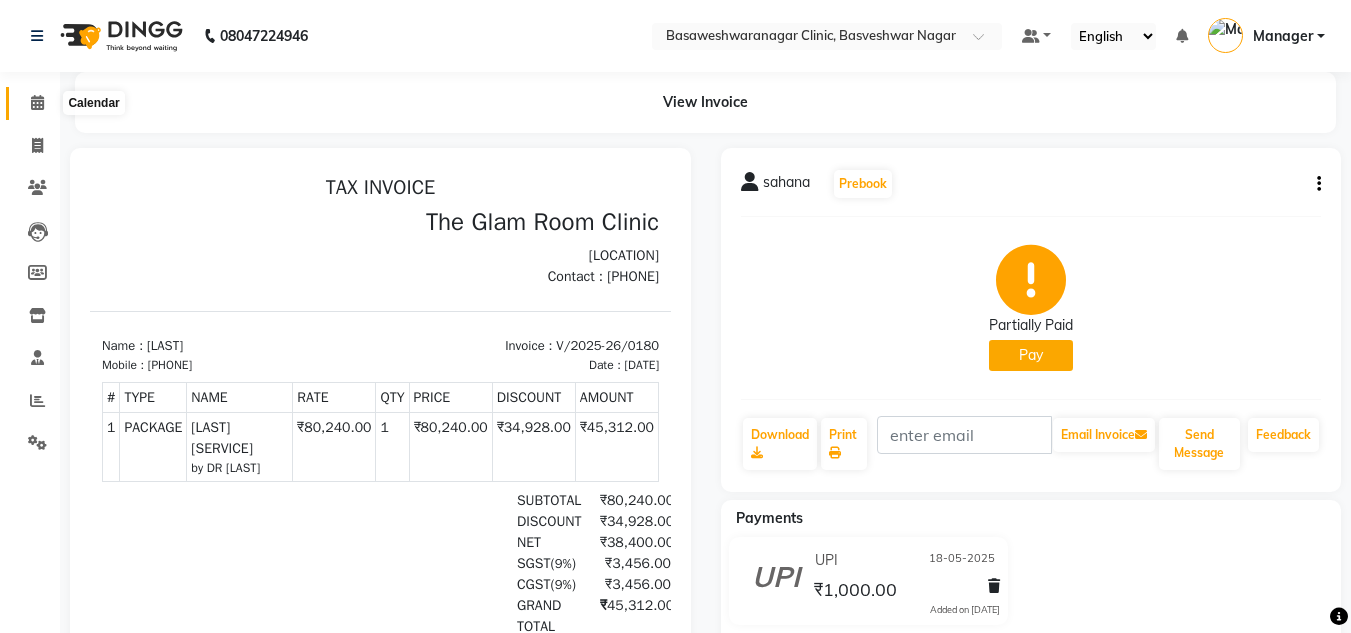 click 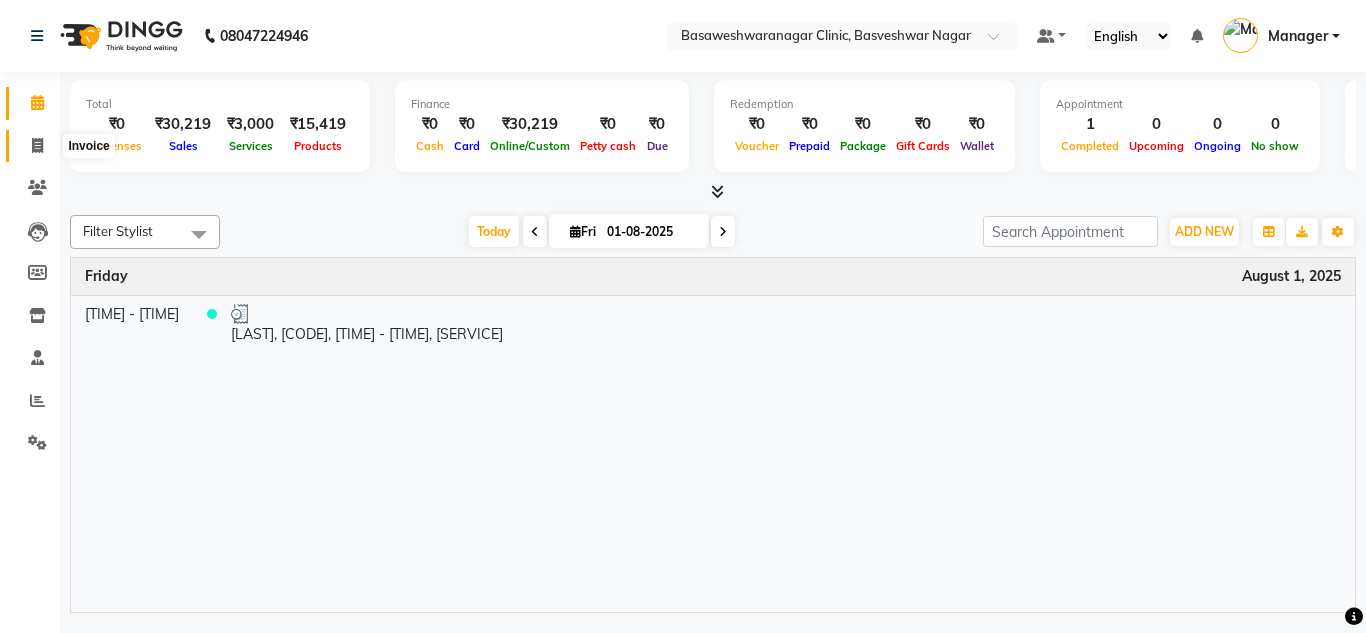 click 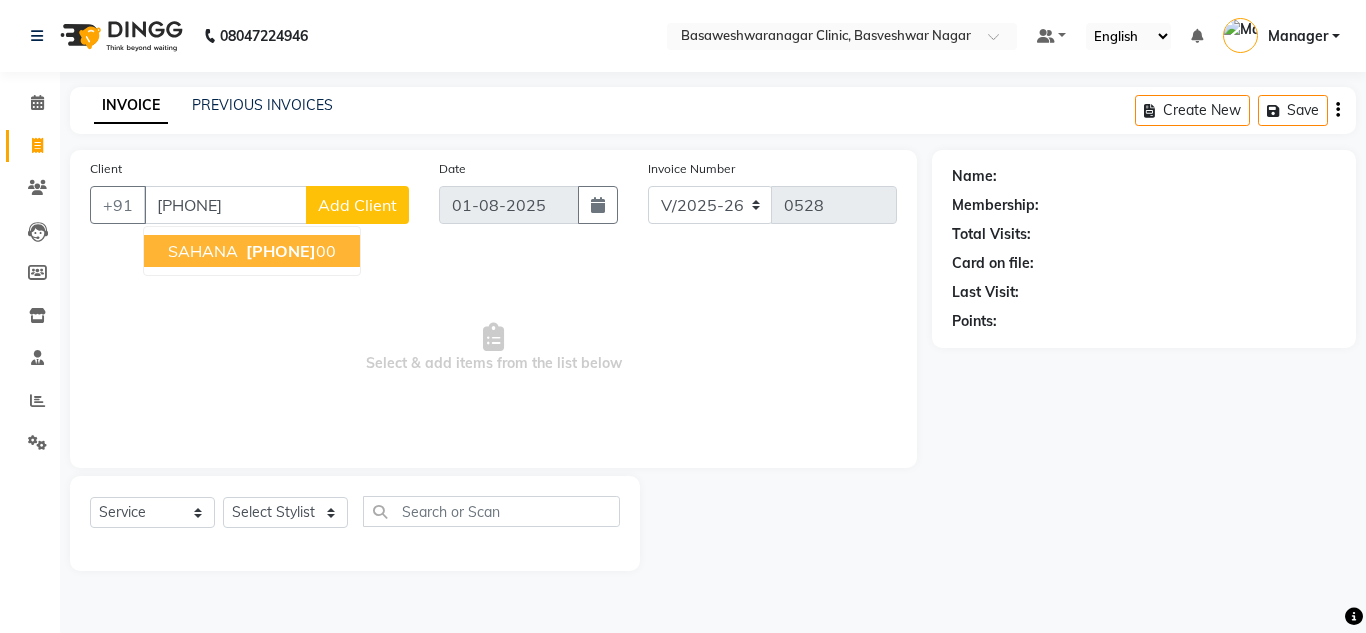 click on "[PHONE]" at bounding box center (281, 251) 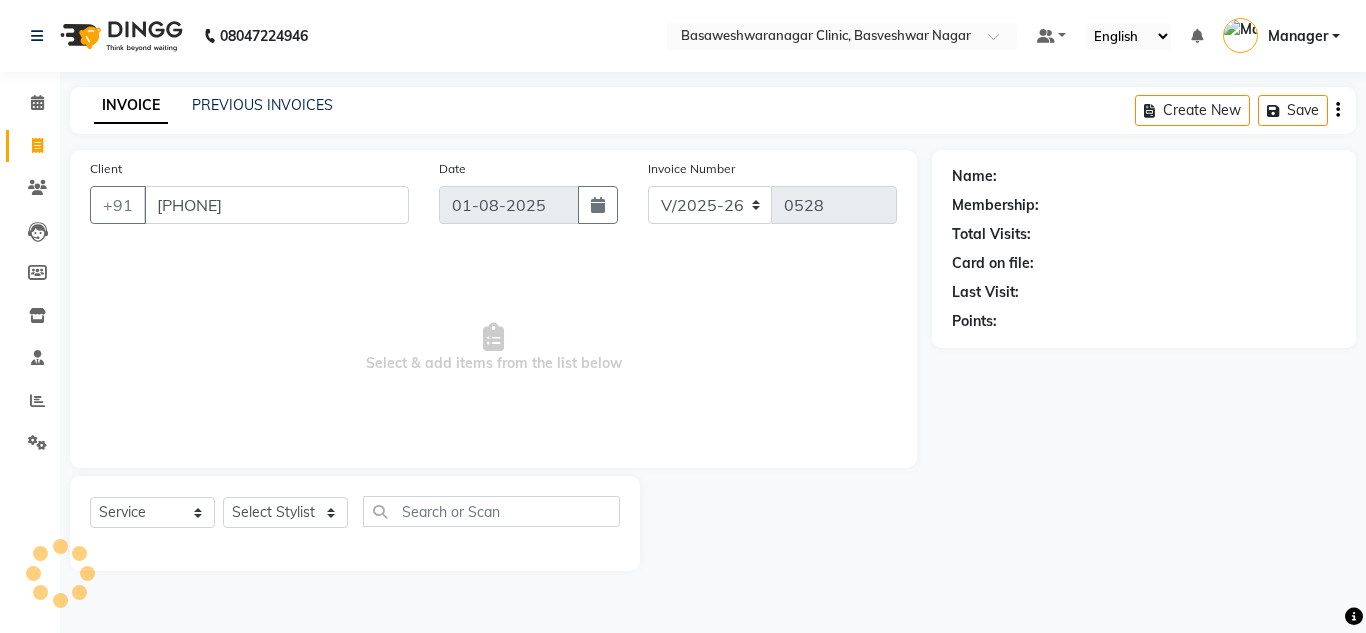 type on "[PHONE]" 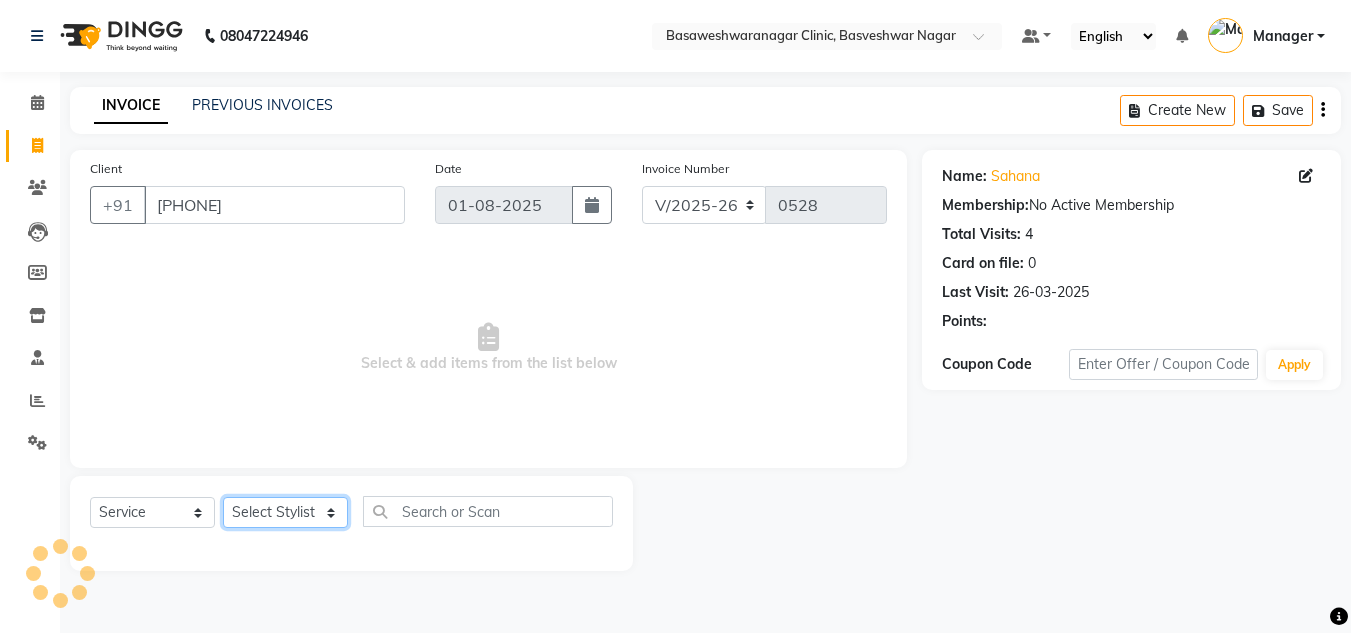 click on "Select Stylist Dr.[LAST] DR [LAST] [LAST] [LAST] [LAST] [LAST] [LAST] [LAST] [LAST] [LAST]" 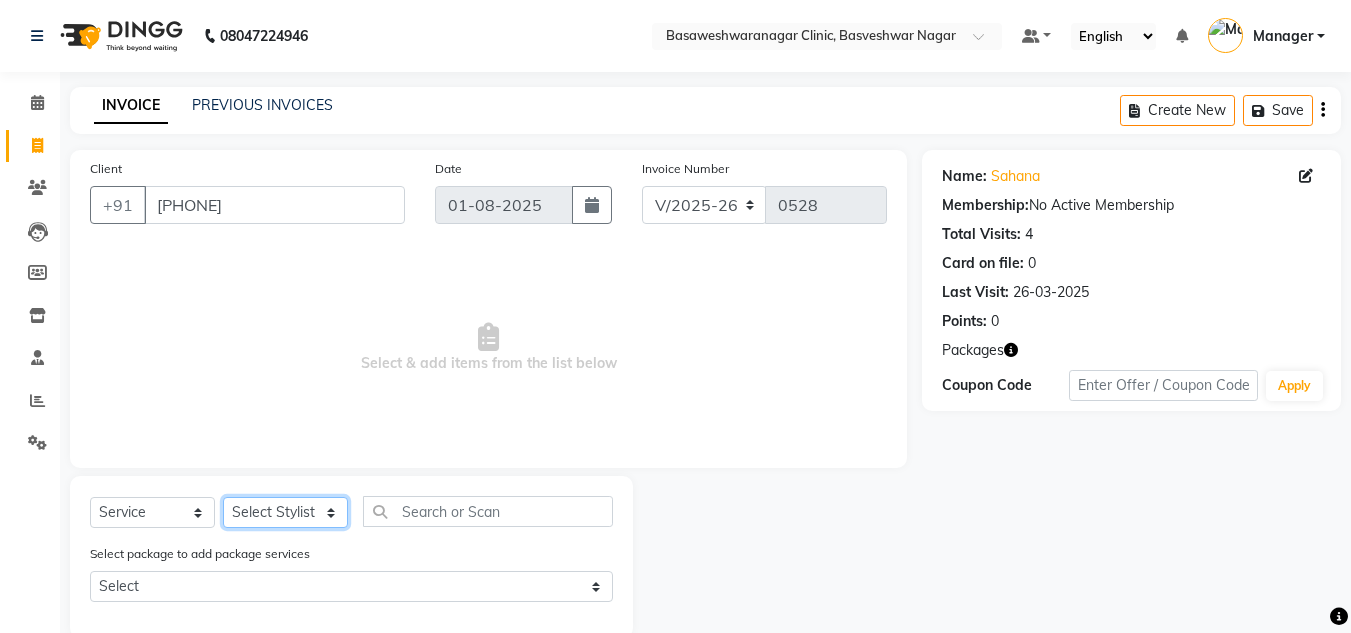 select on "65316" 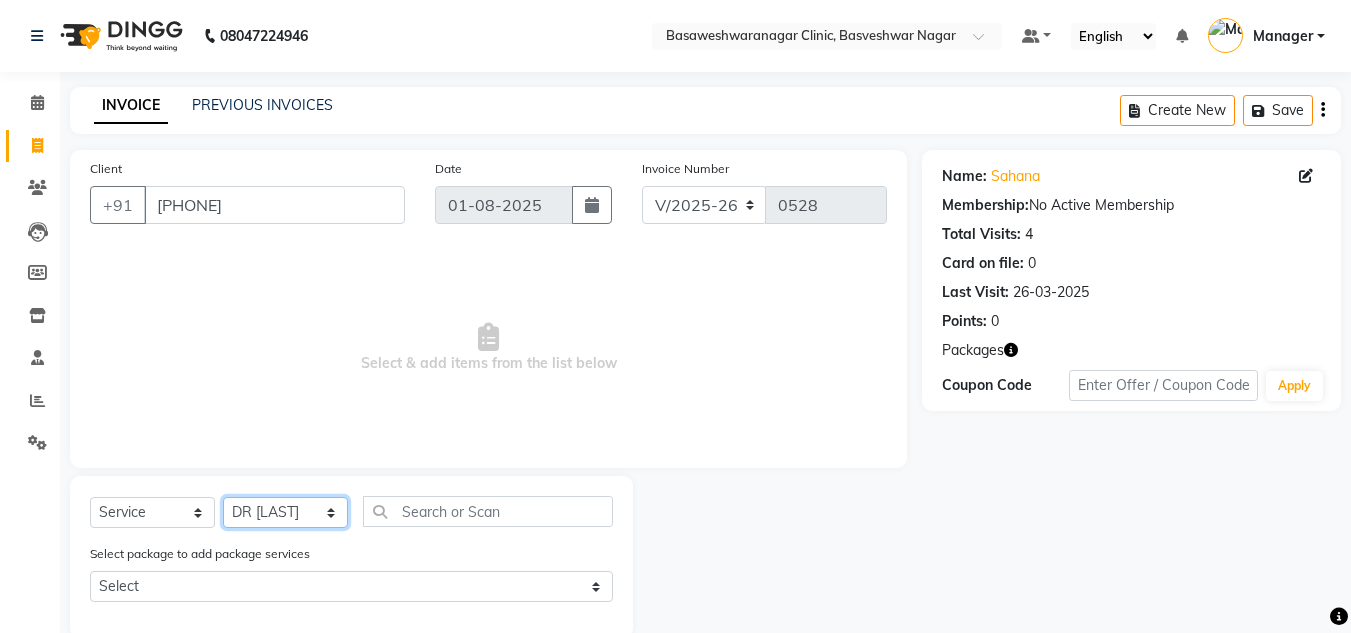 click on "Select Stylist Dr.[LAST] DR [LAST] [LAST] [LAST] [LAST] [LAST] [LAST] [LAST] [LAST] [LAST]" 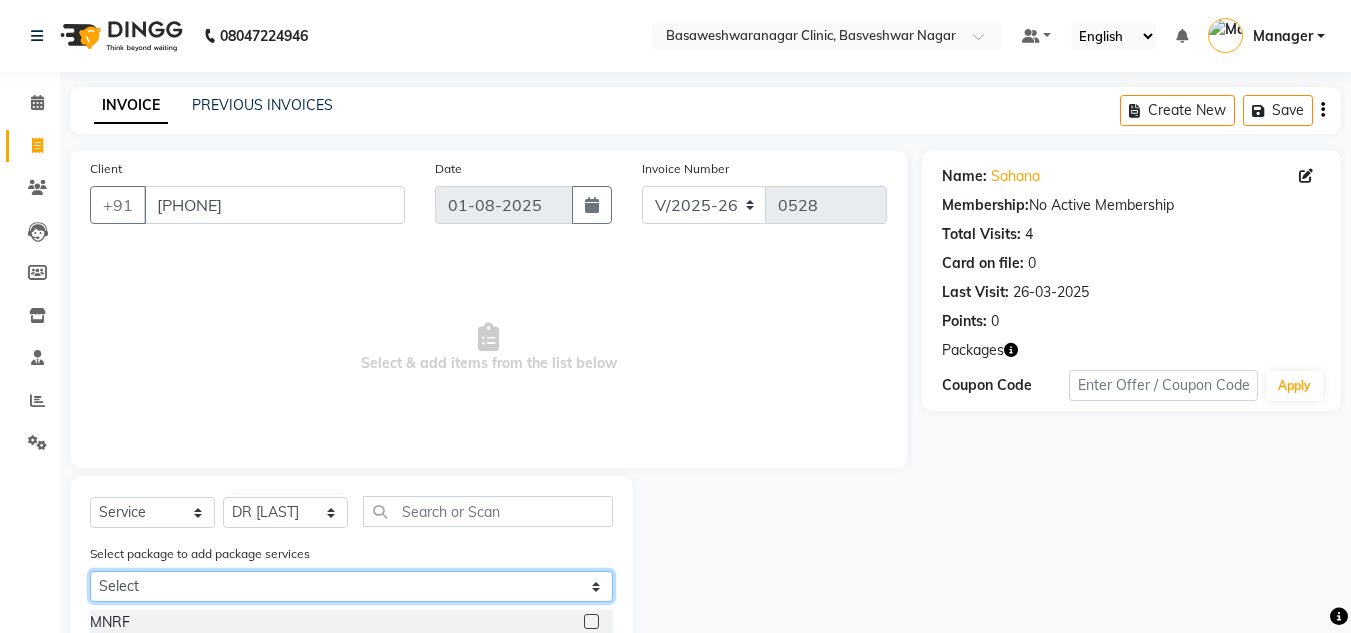 click on "Select [LAST] [LAST]" 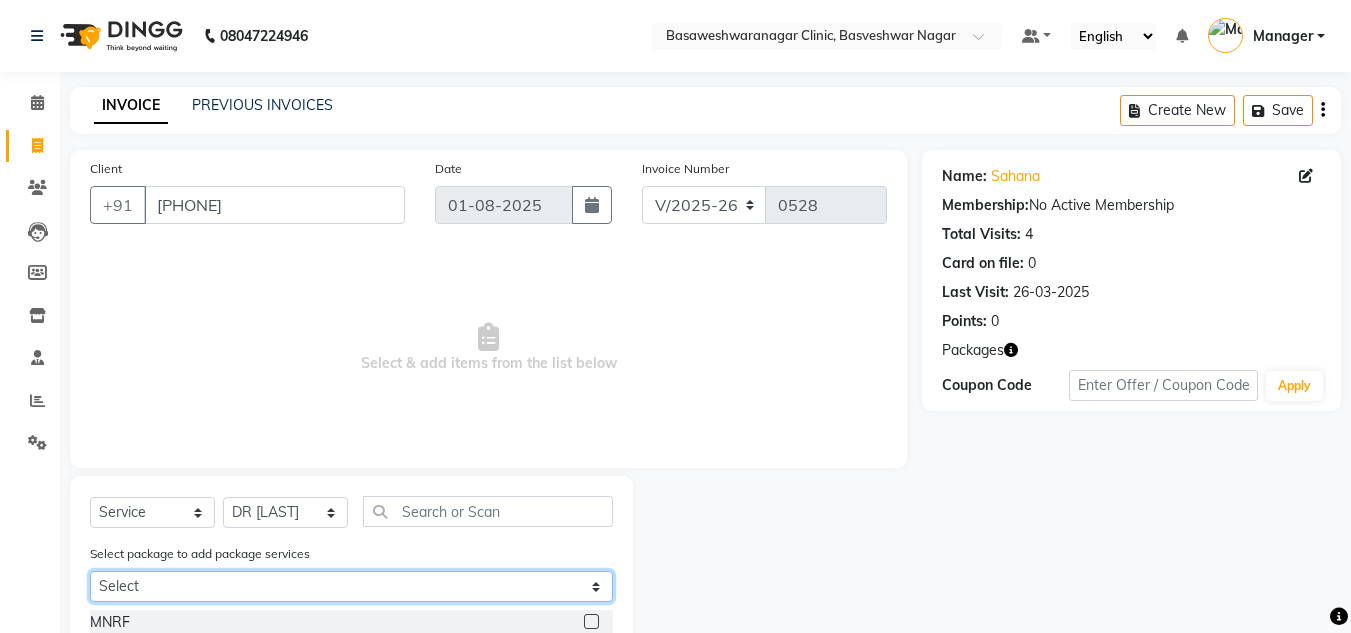 select on "1: Object" 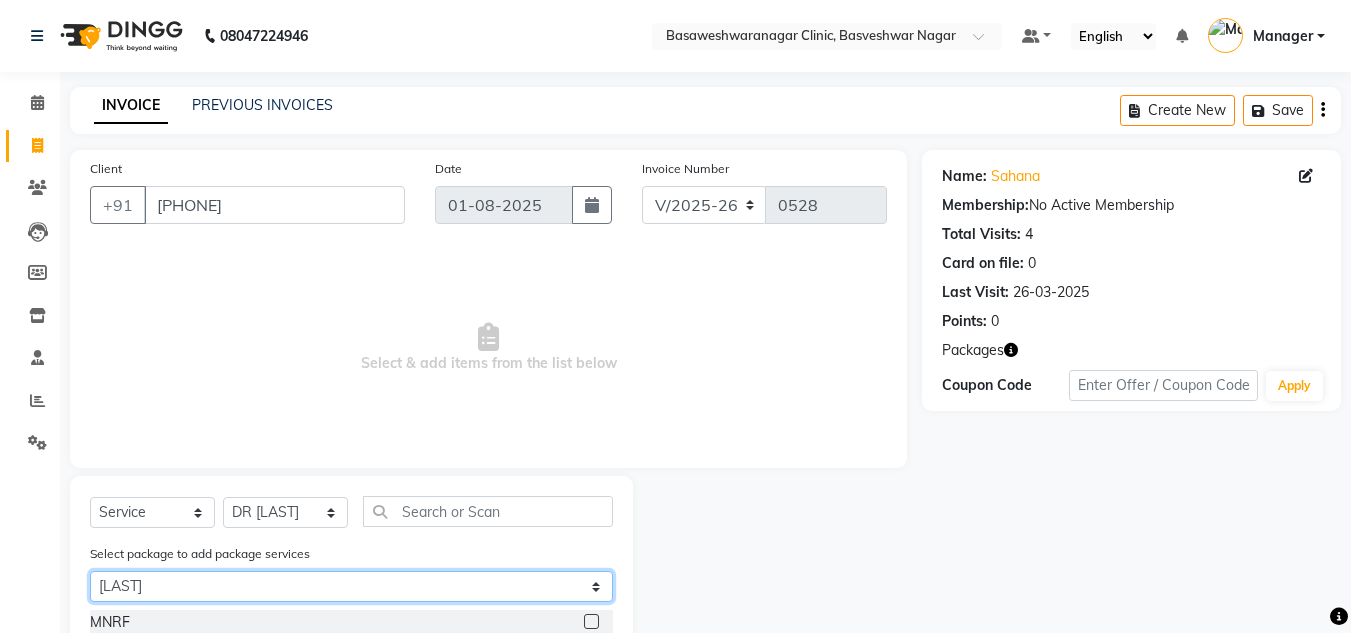 click on "Select [LAST] [LAST]" 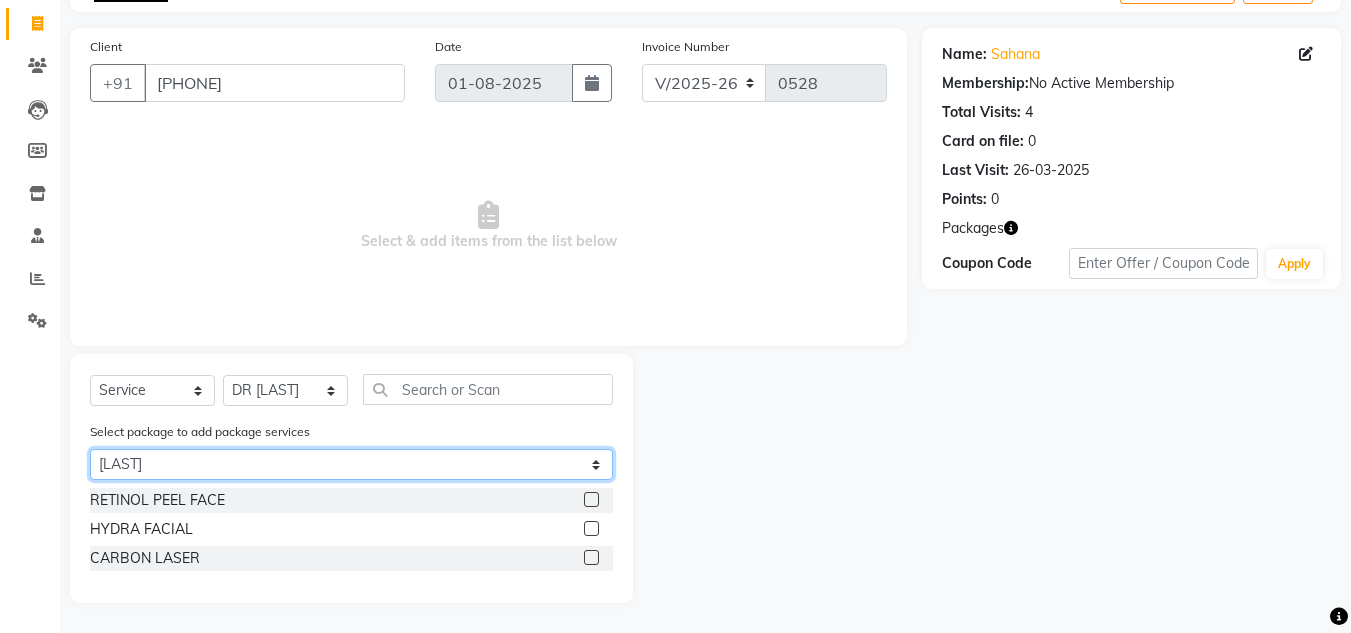 scroll, scrollTop: 120, scrollLeft: 0, axis: vertical 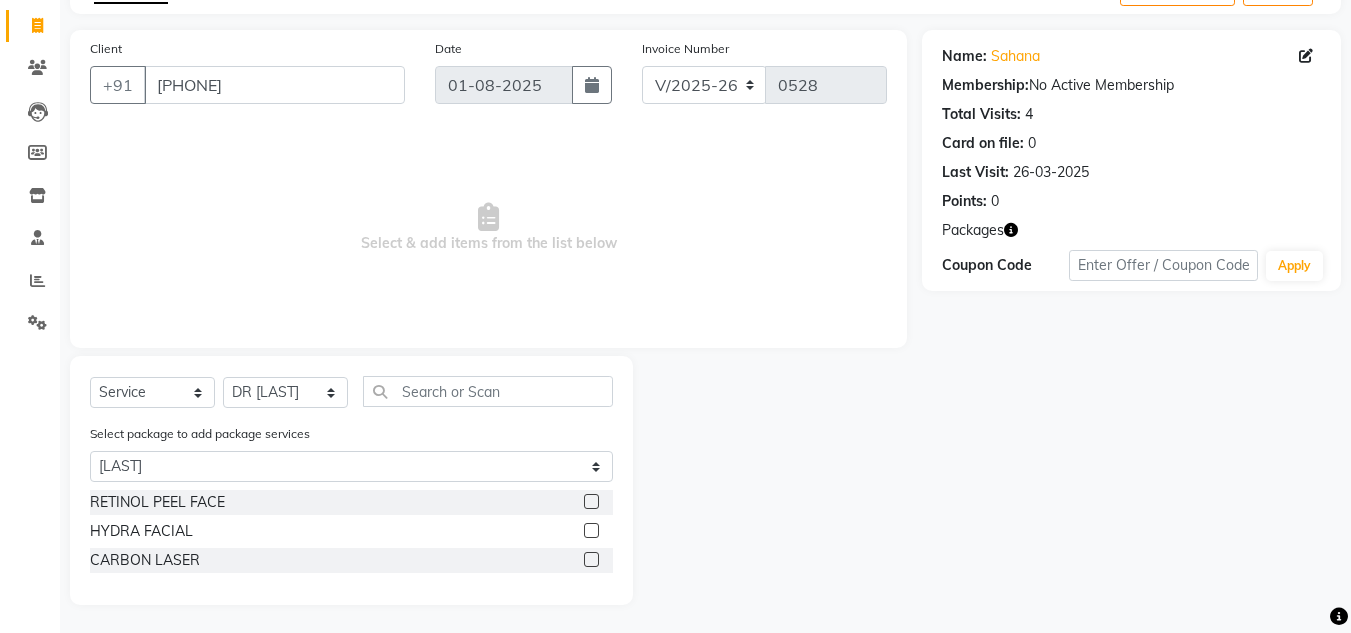click 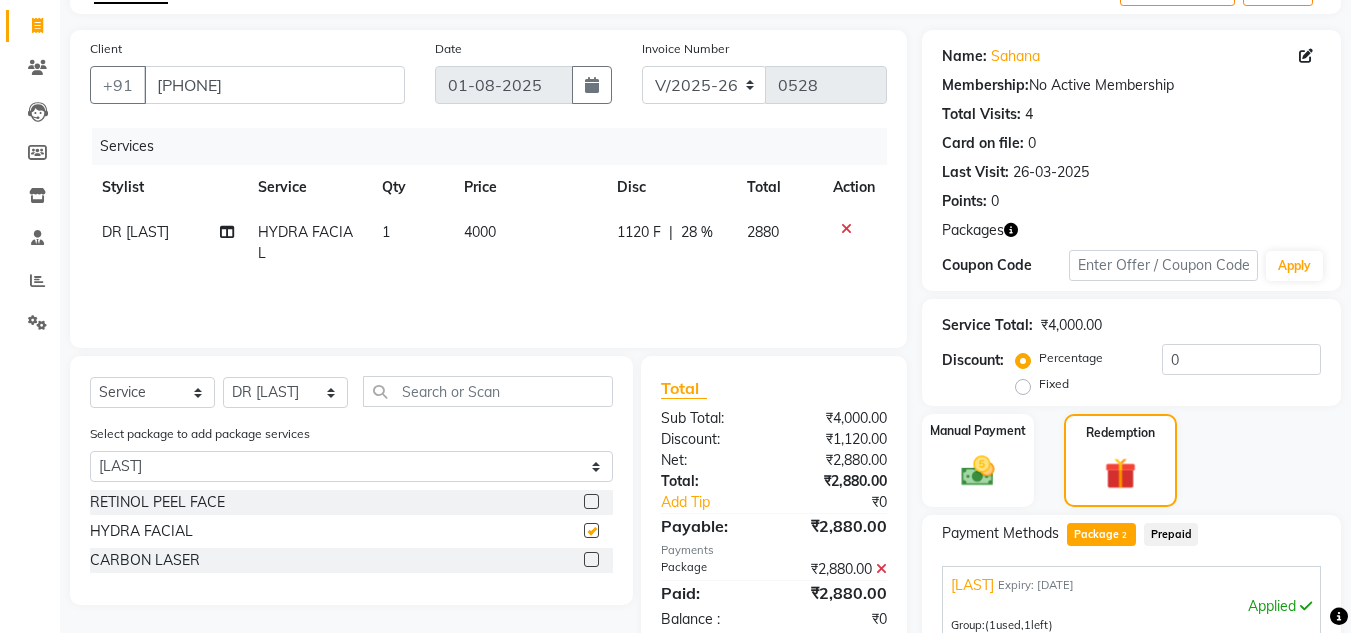 checkbox on "false" 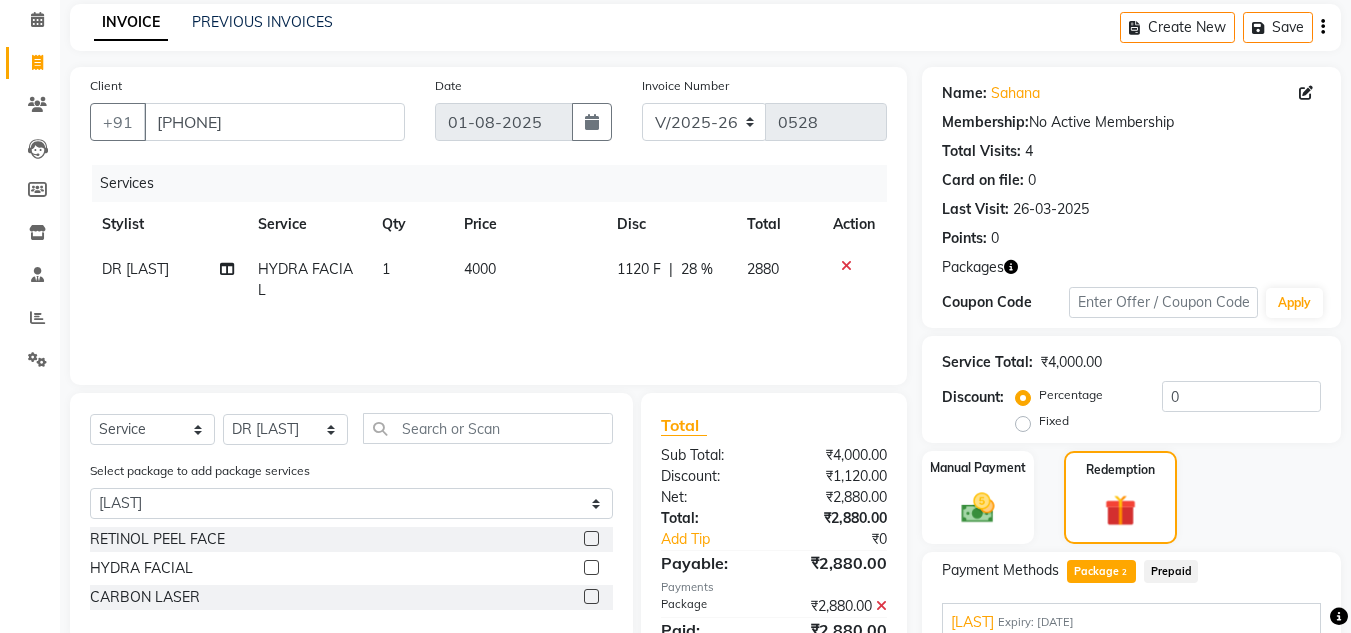 scroll, scrollTop: 82, scrollLeft: 0, axis: vertical 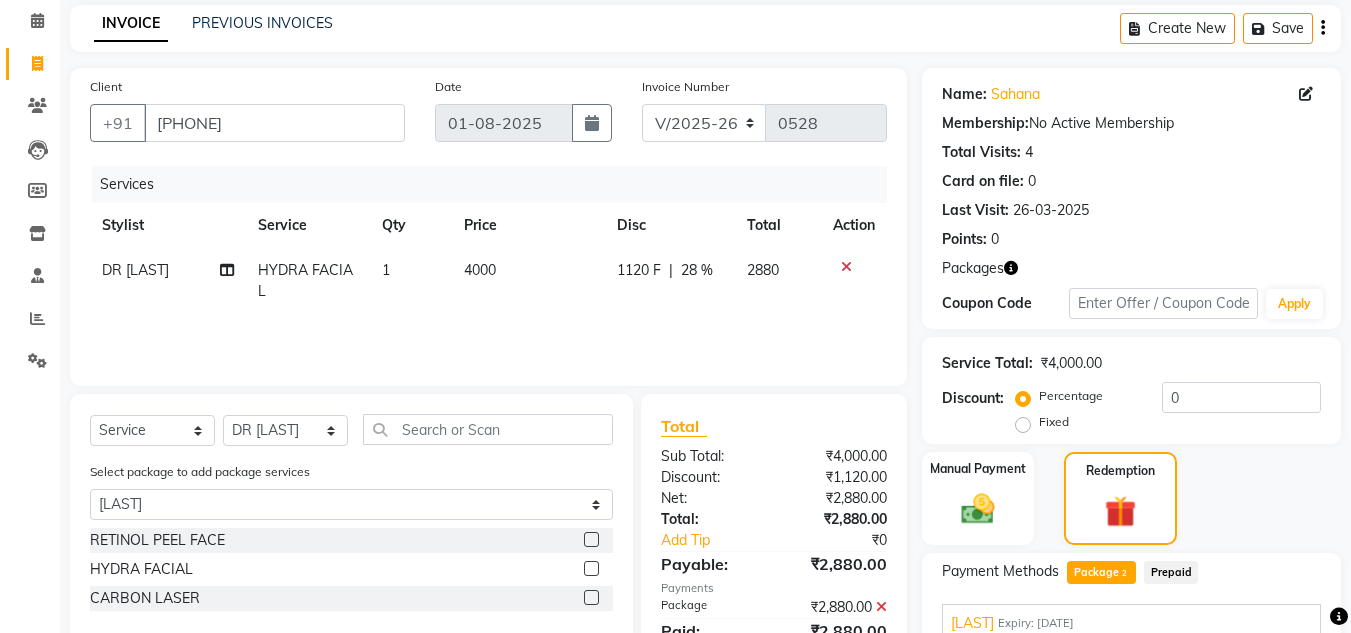 click on "DR [LAST]" 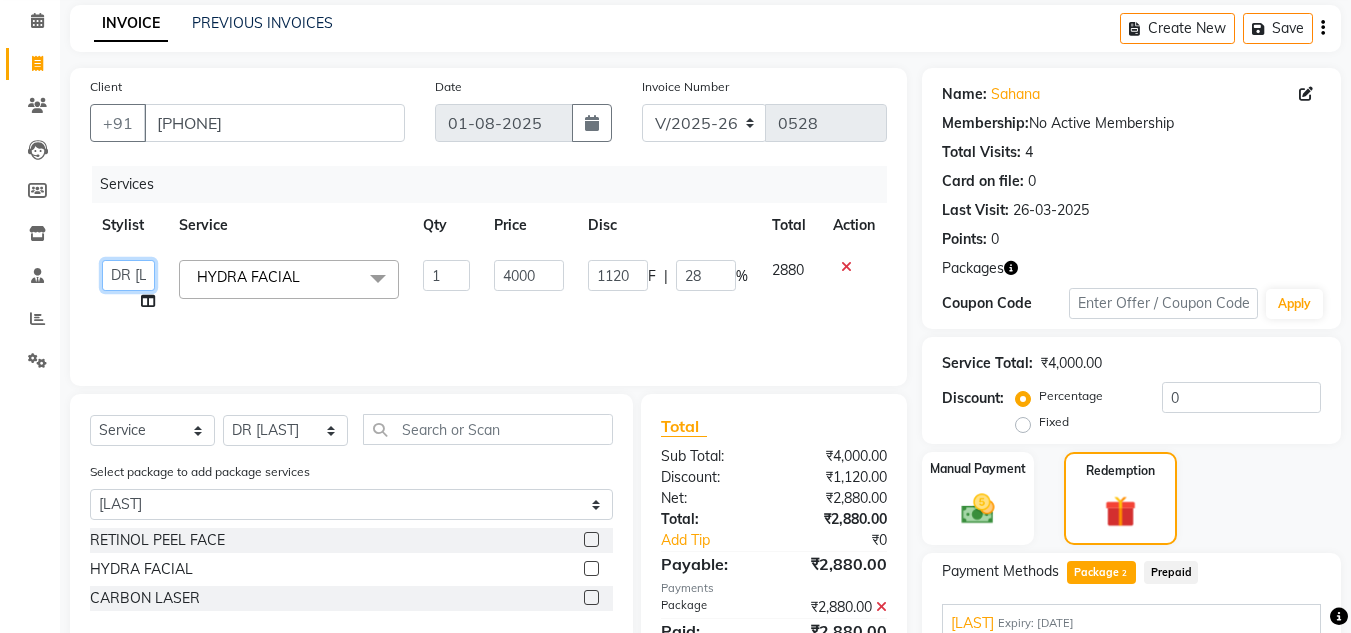 click on "Dr.[LAST]   DR [LAST]   [LAST]   Manager   [LAST]   [LAST]   [LAST]   [LAST]   [LAST]   [LAST]   [LAST]" 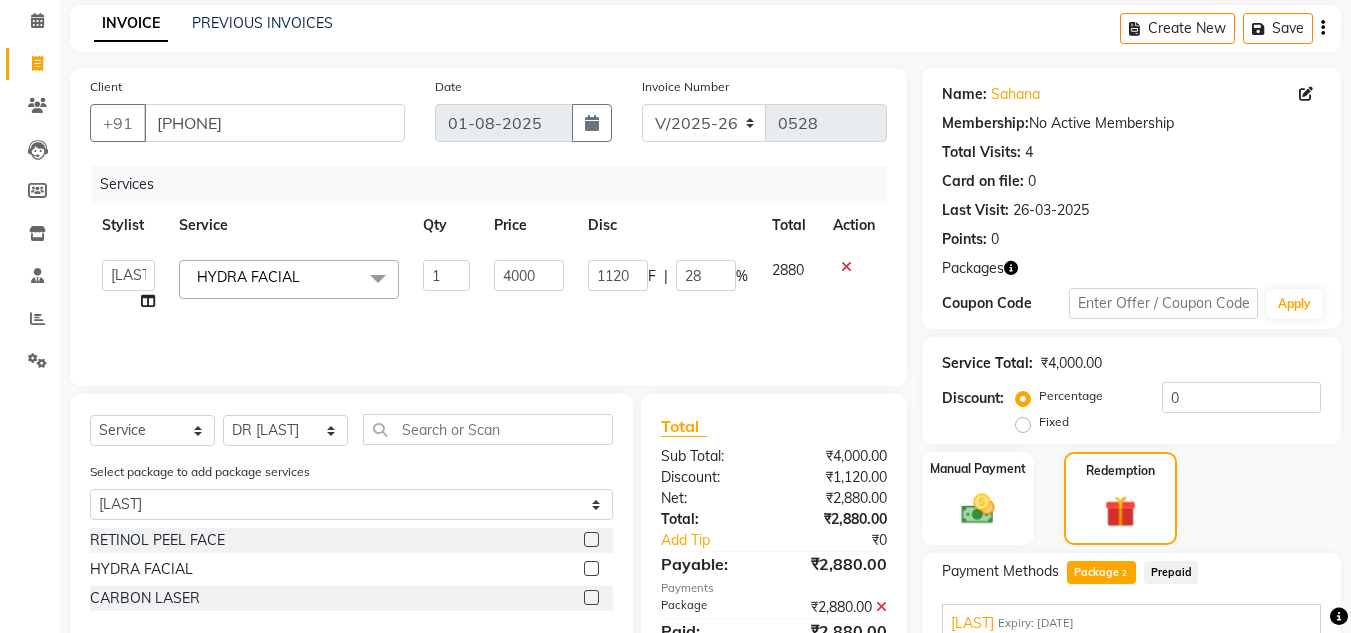 select on "82890" 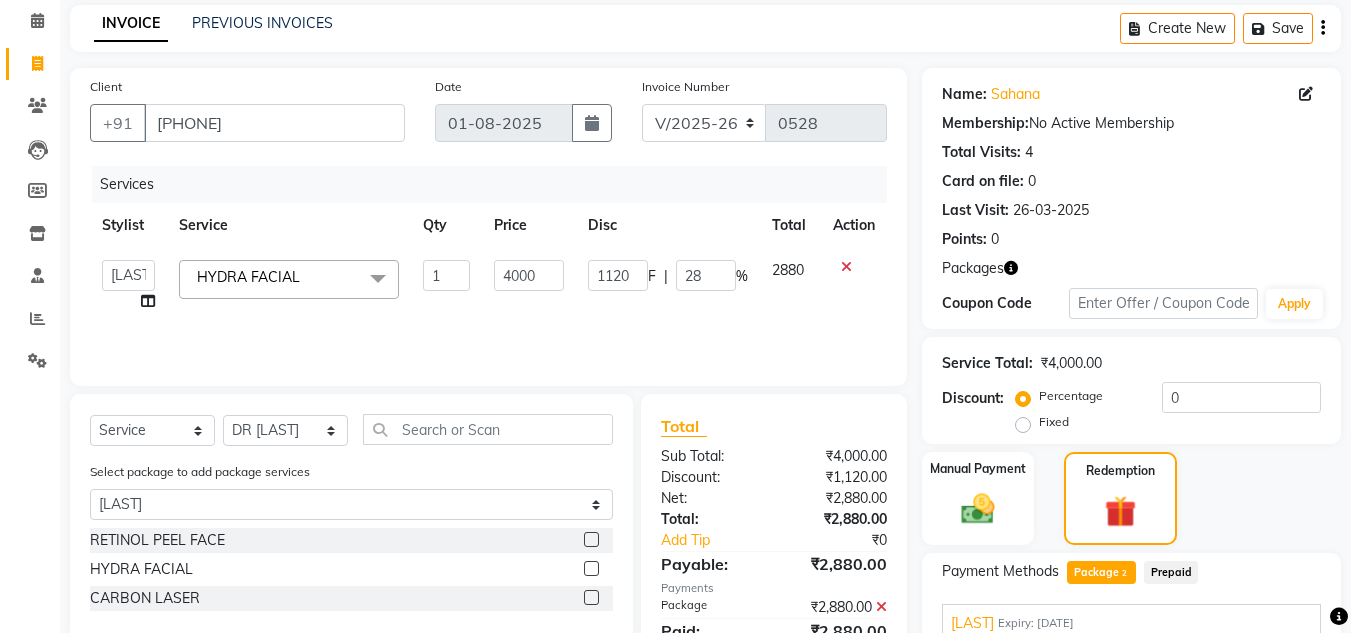 scroll, scrollTop: 467, scrollLeft: 0, axis: vertical 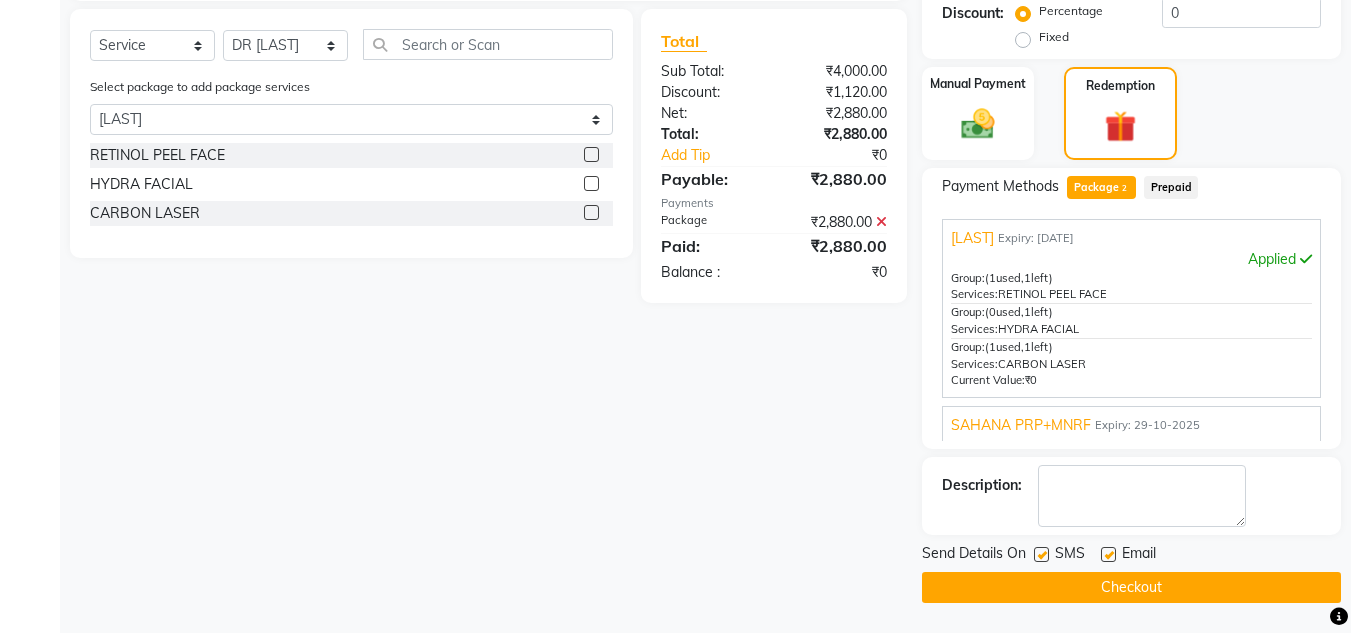 click on "Checkout" 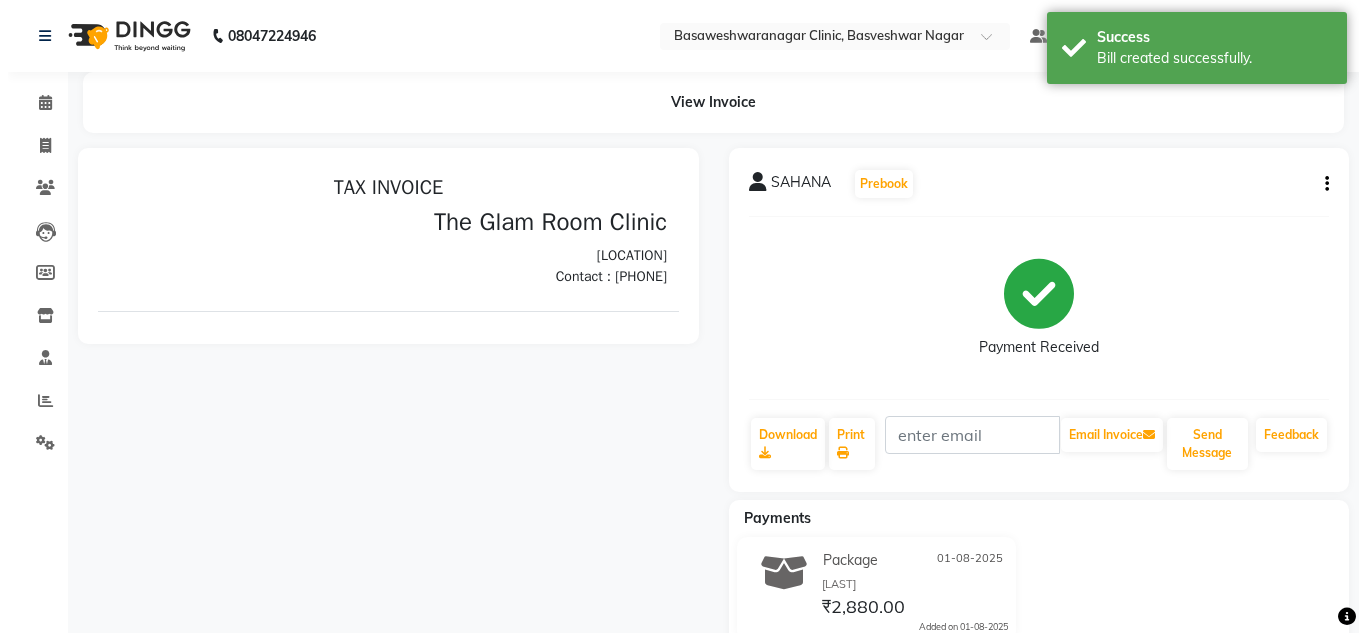 scroll, scrollTop: 0, scrollLeft: 0, axis: both 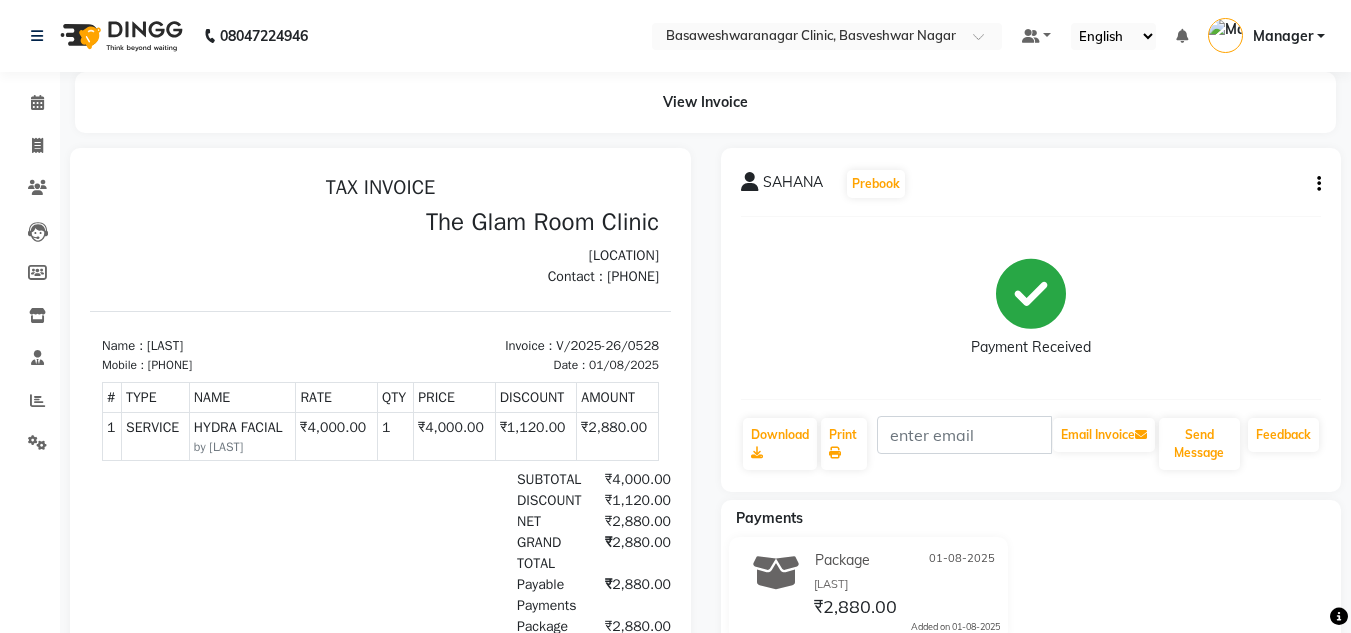 click on "[PHONE]" at bounding box center [170, 365] 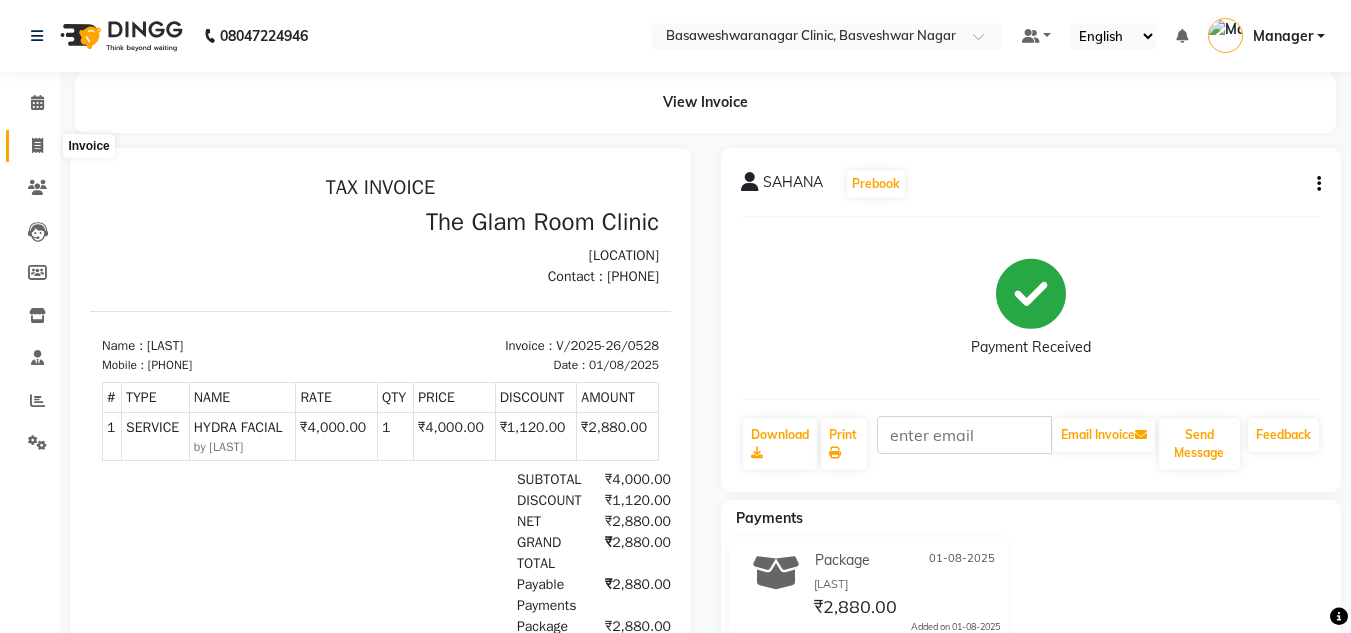 click 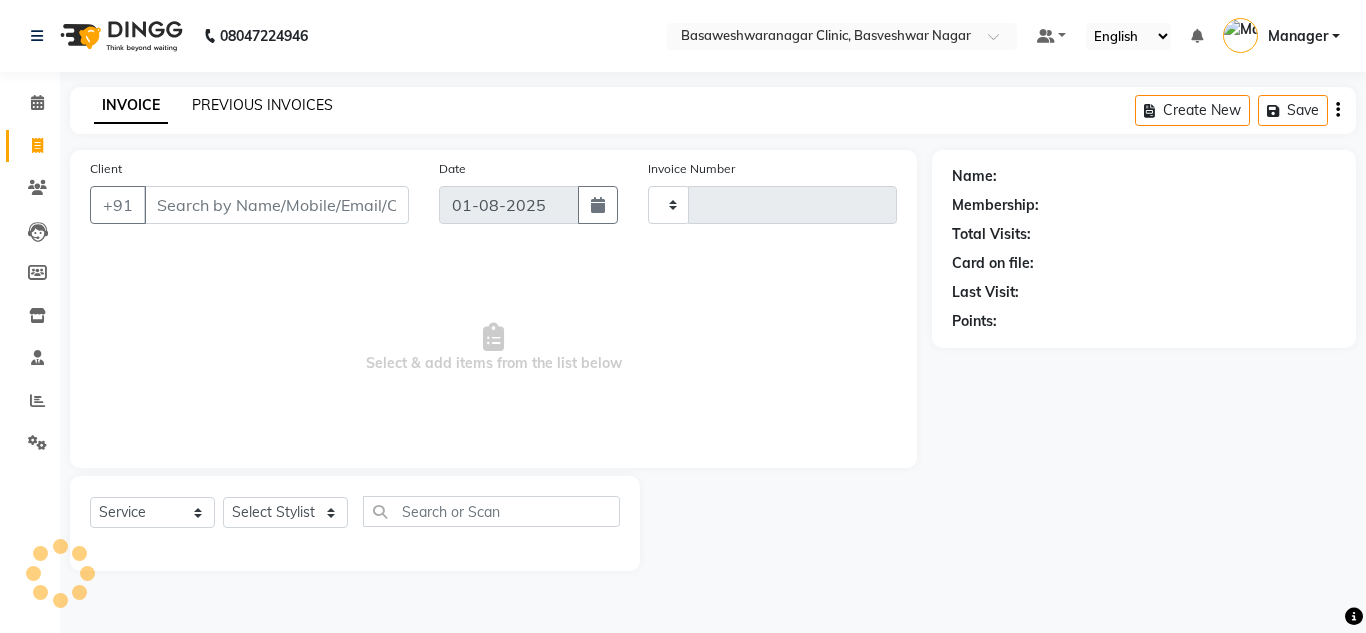 type on "0529" 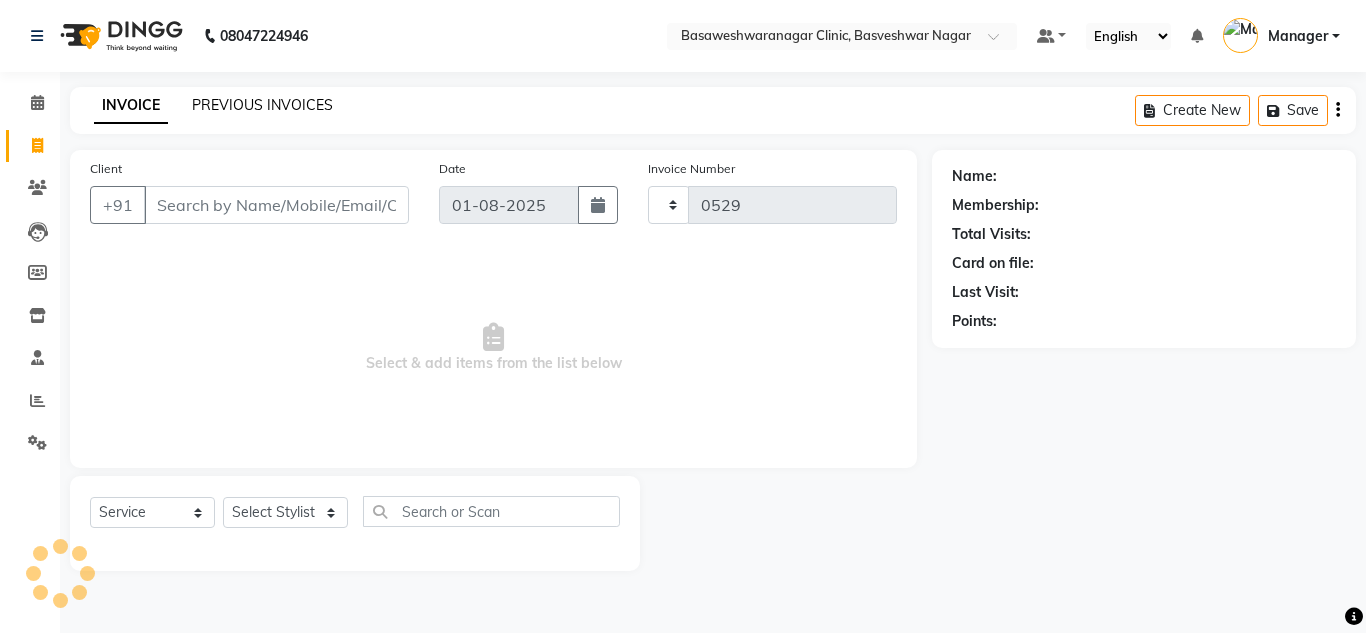 click on "PREVIOUS INVOICES" 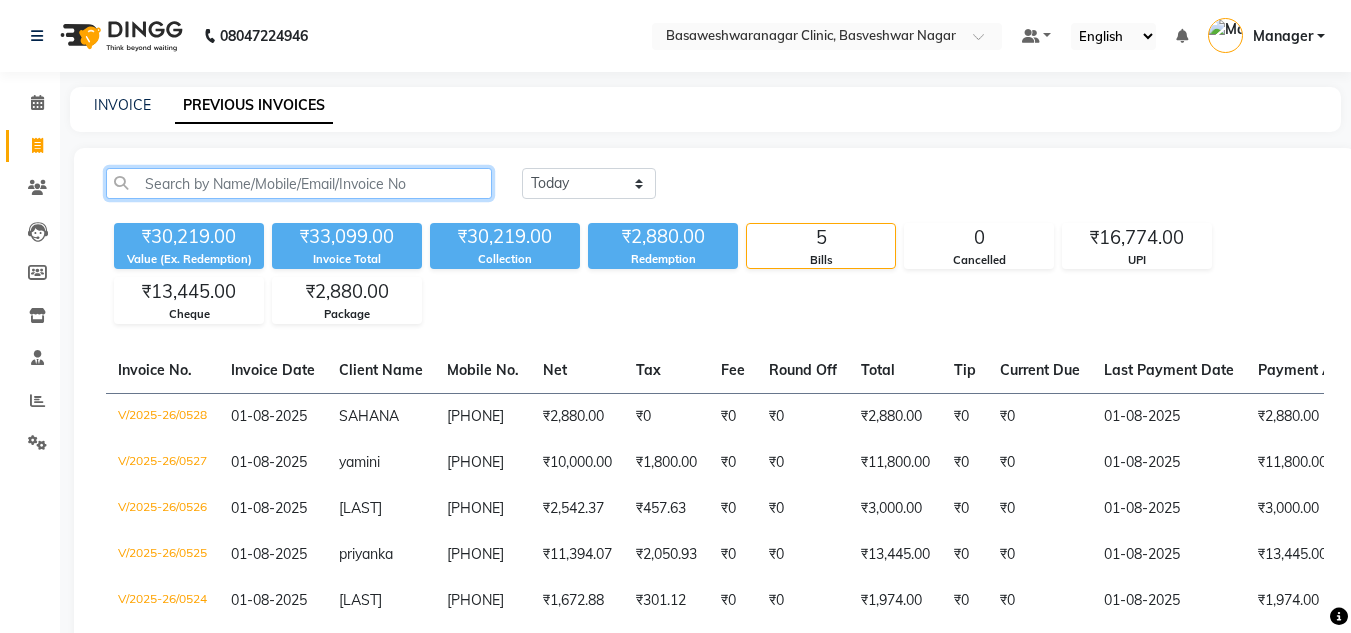 click 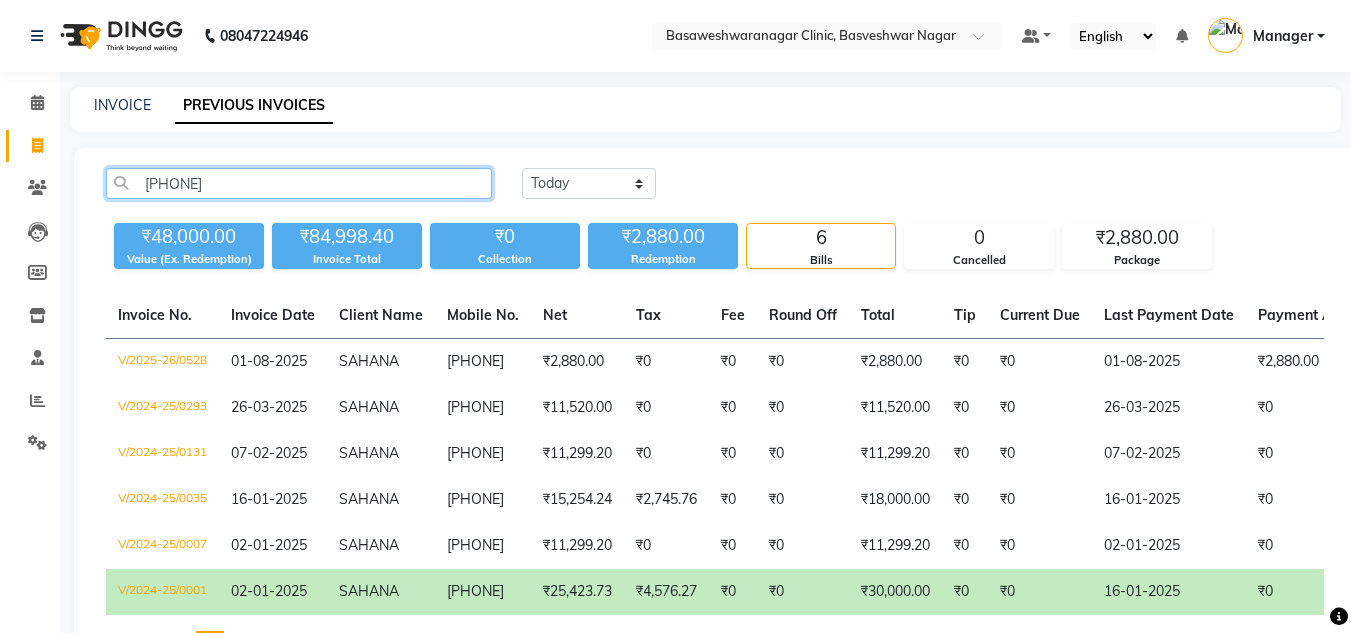 click on "[PHONE]" 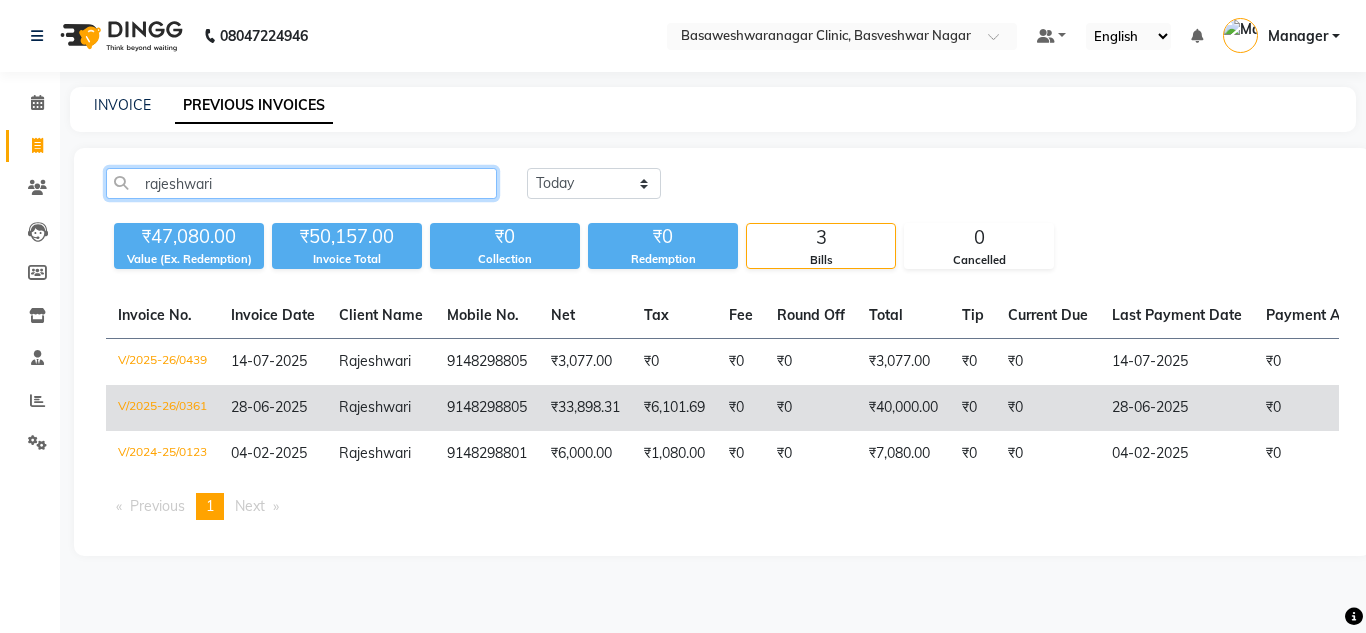 type on "rajeshwari" 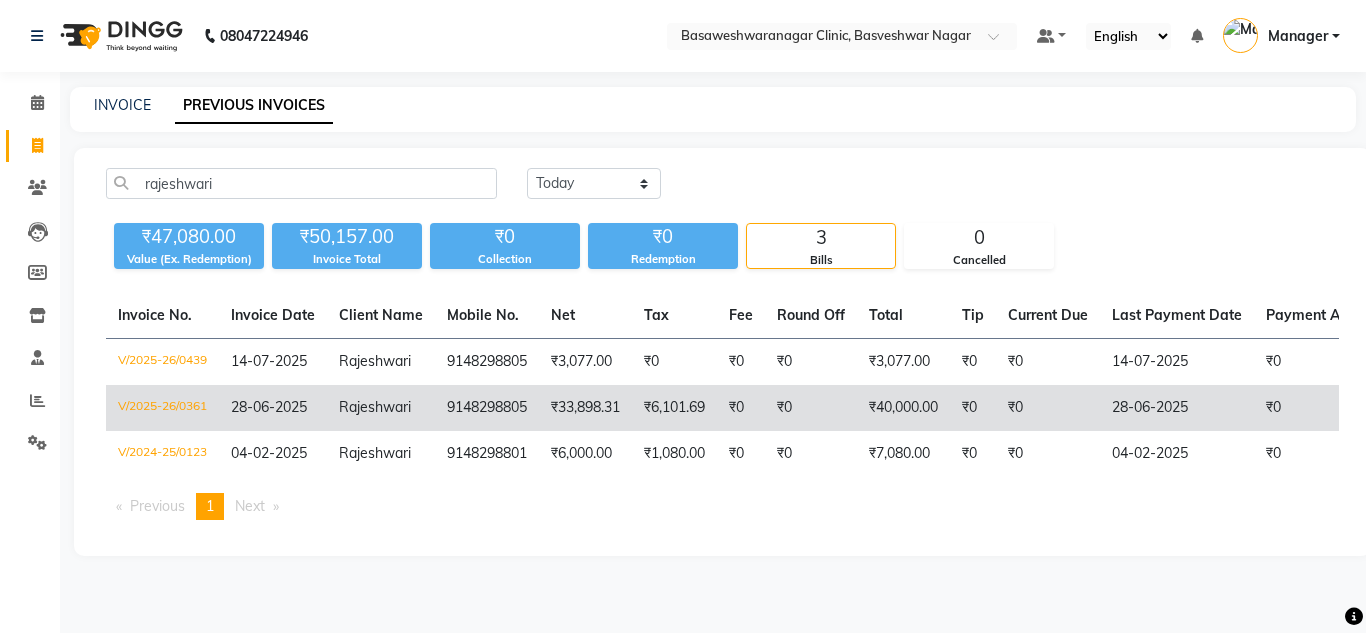 click on "9148298805" 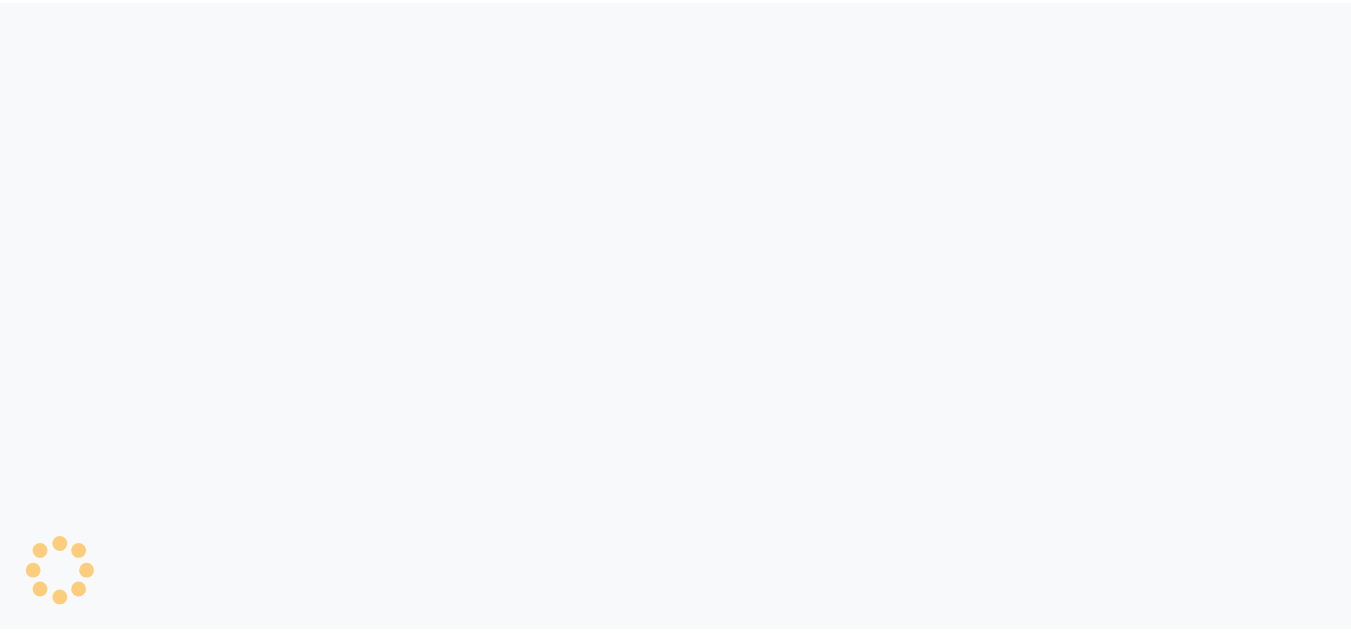 scroll, scrollTop: 0, scrollLeft: 0, axis: both 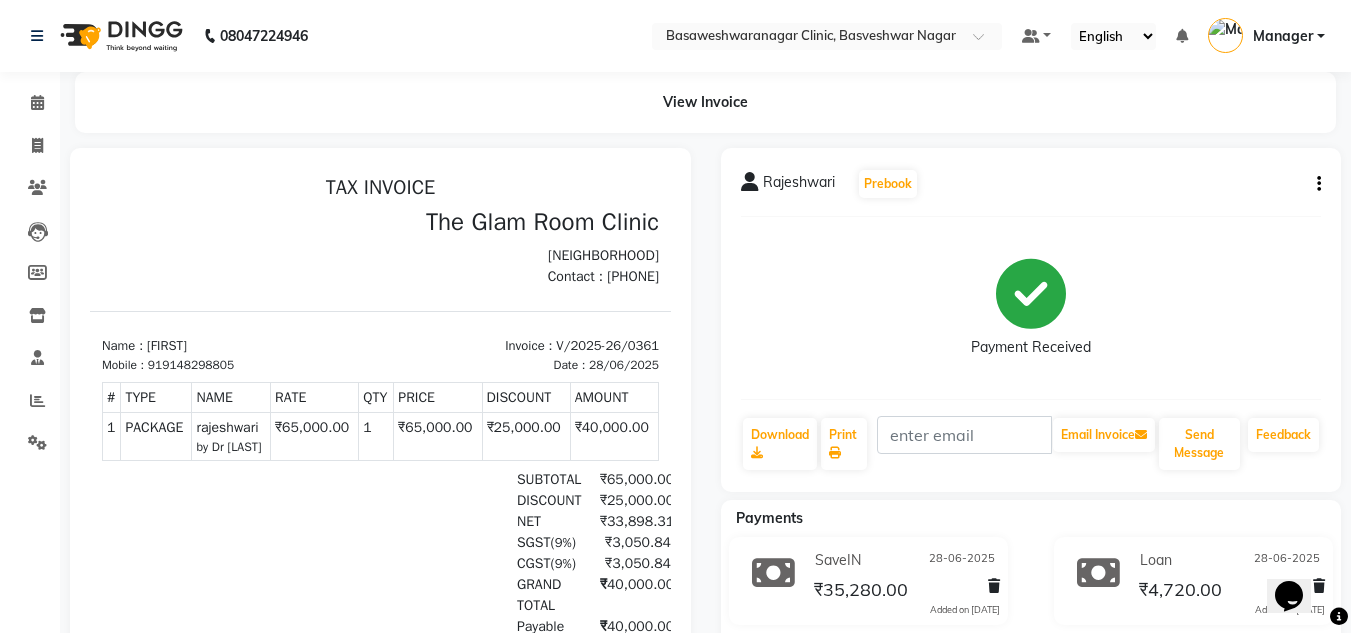 click on "919148298805" at bounding box center (191, 365) 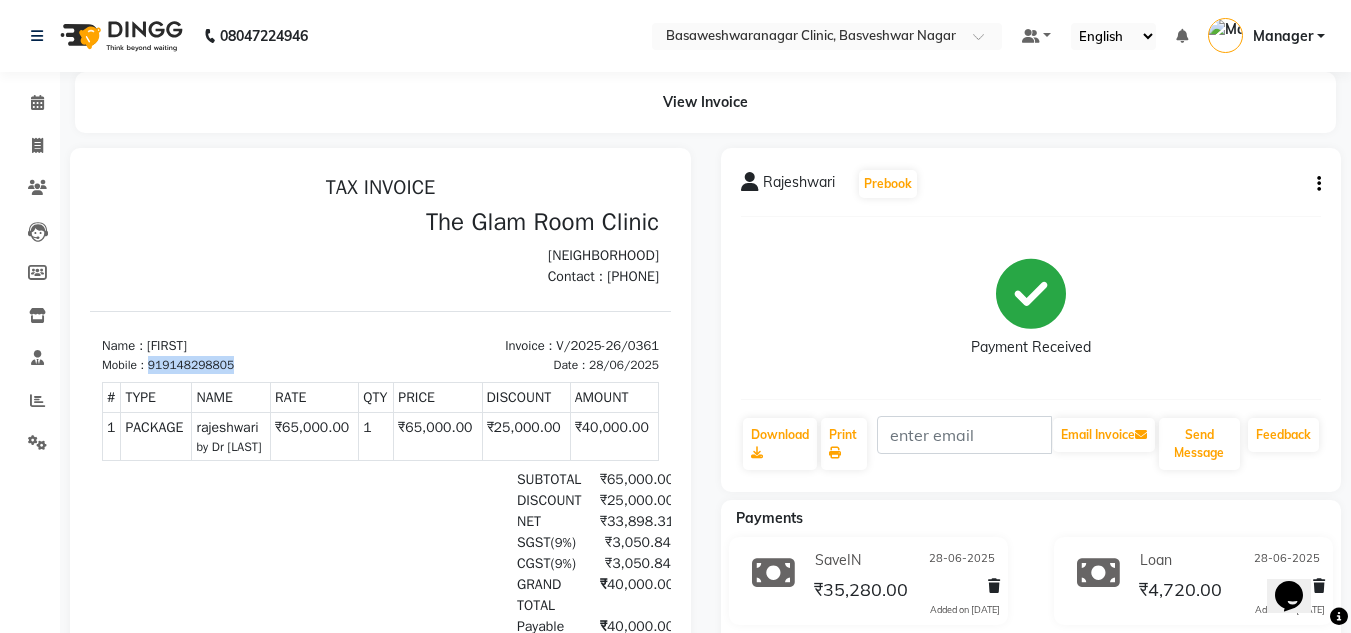 click on "919148298805" at bounding box center [191, 365] 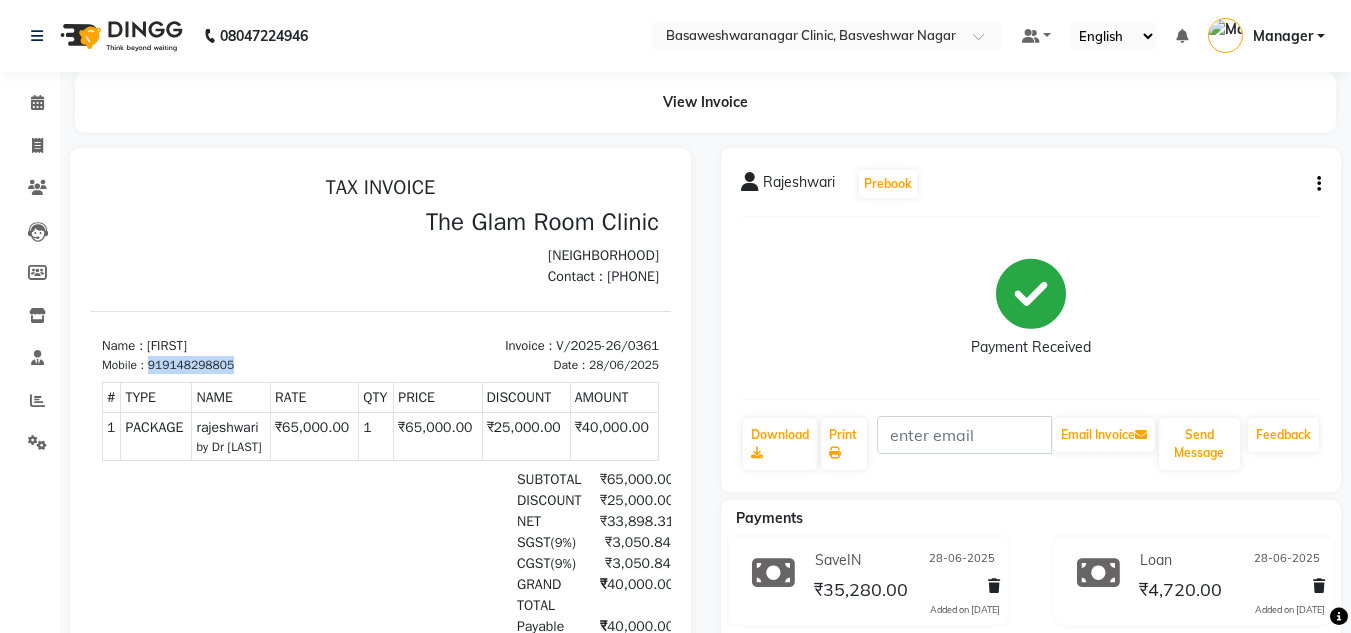 copy on "919148298805" 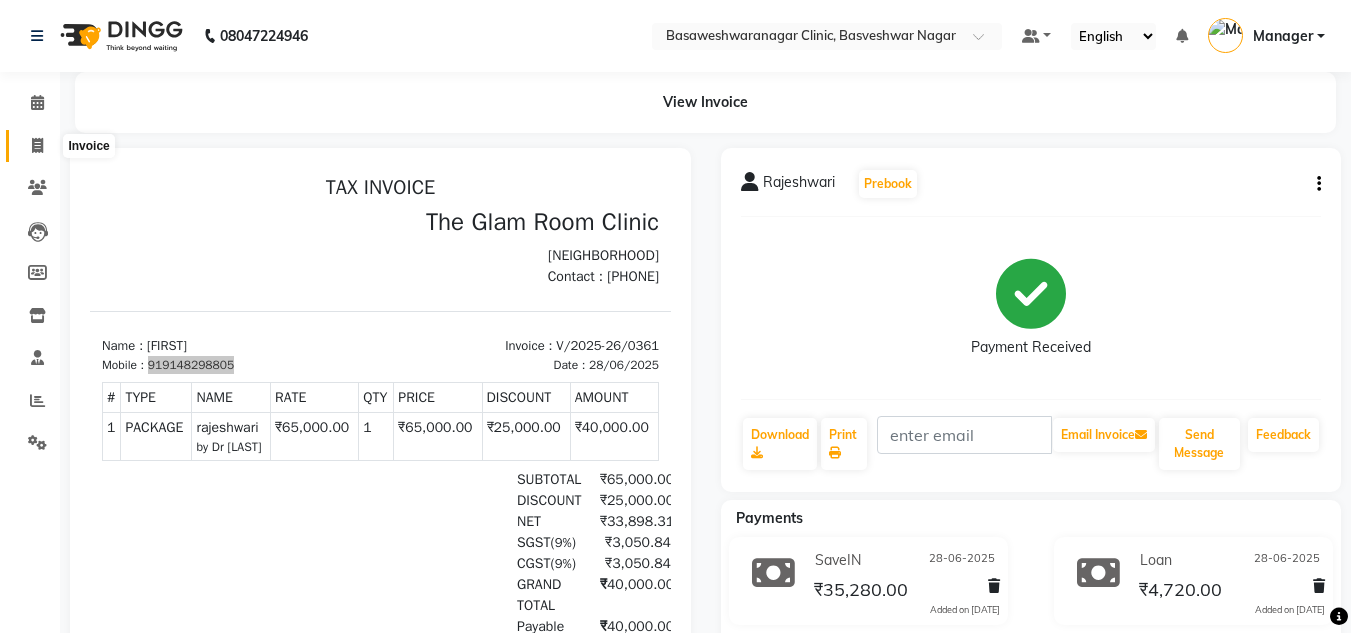 click 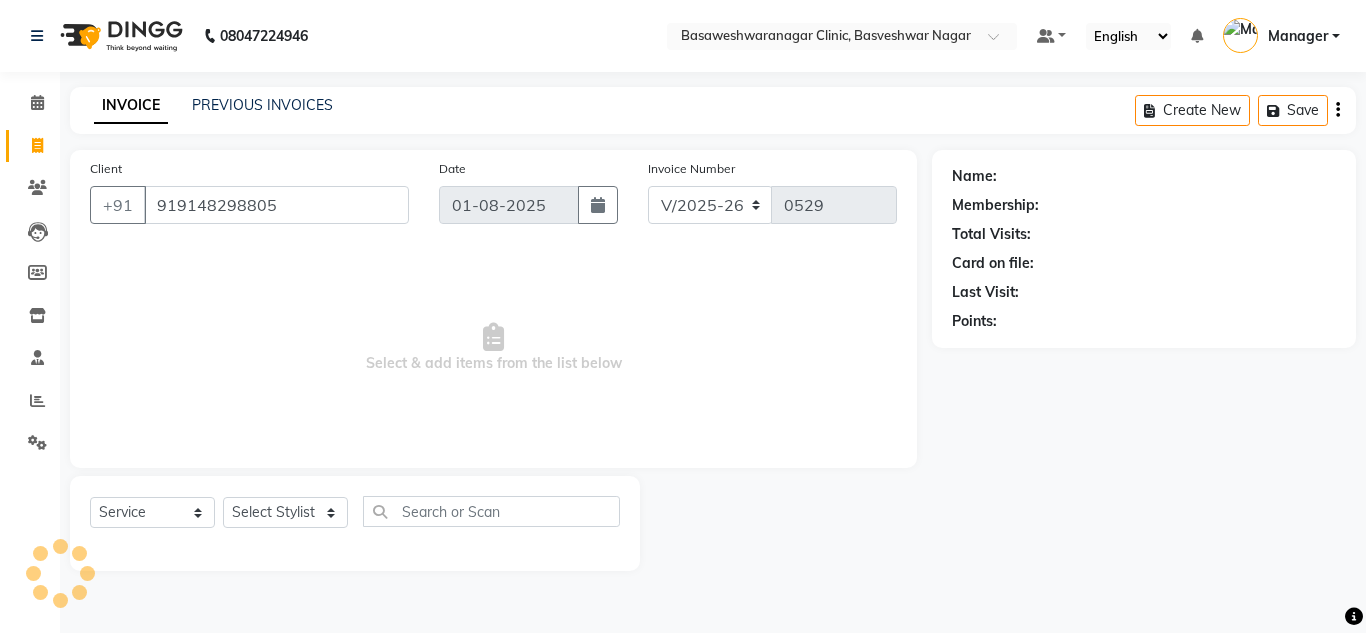 type on "919148298805" 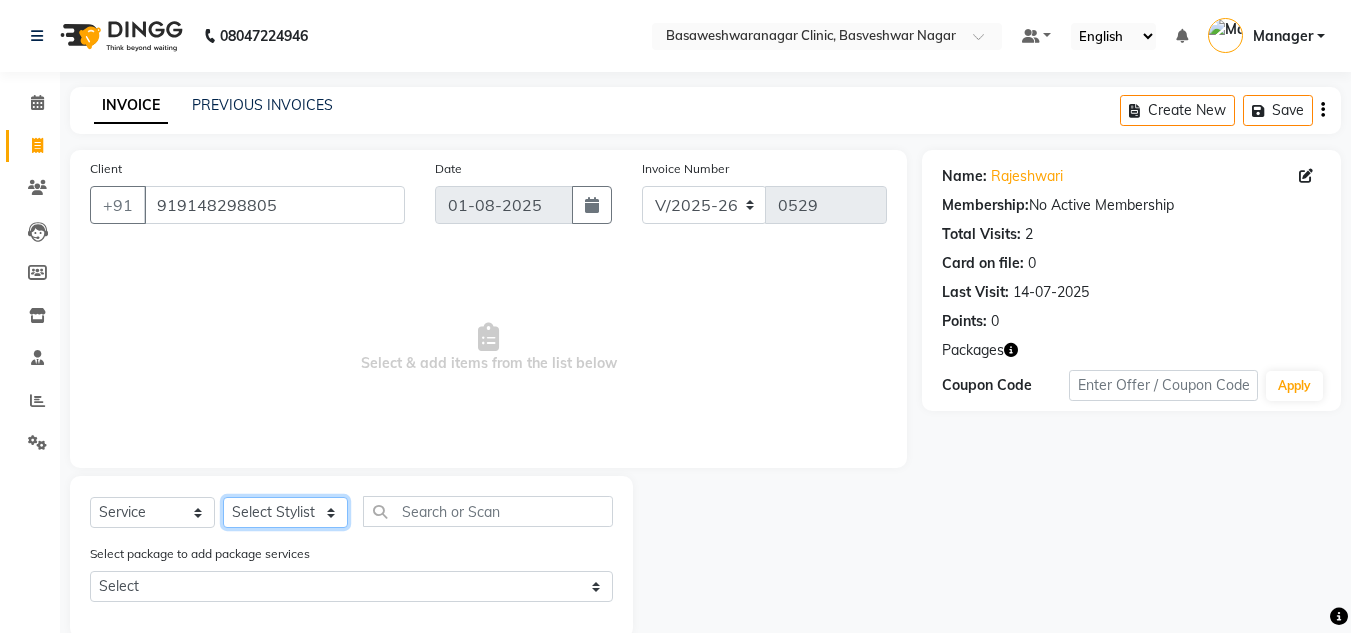 click on "Select Stylist Dr.[LAST] DR [LAST] [LAST] [LAST] [LAST] [LAST] [LAST] [LAST] [LAST] [LAST]" 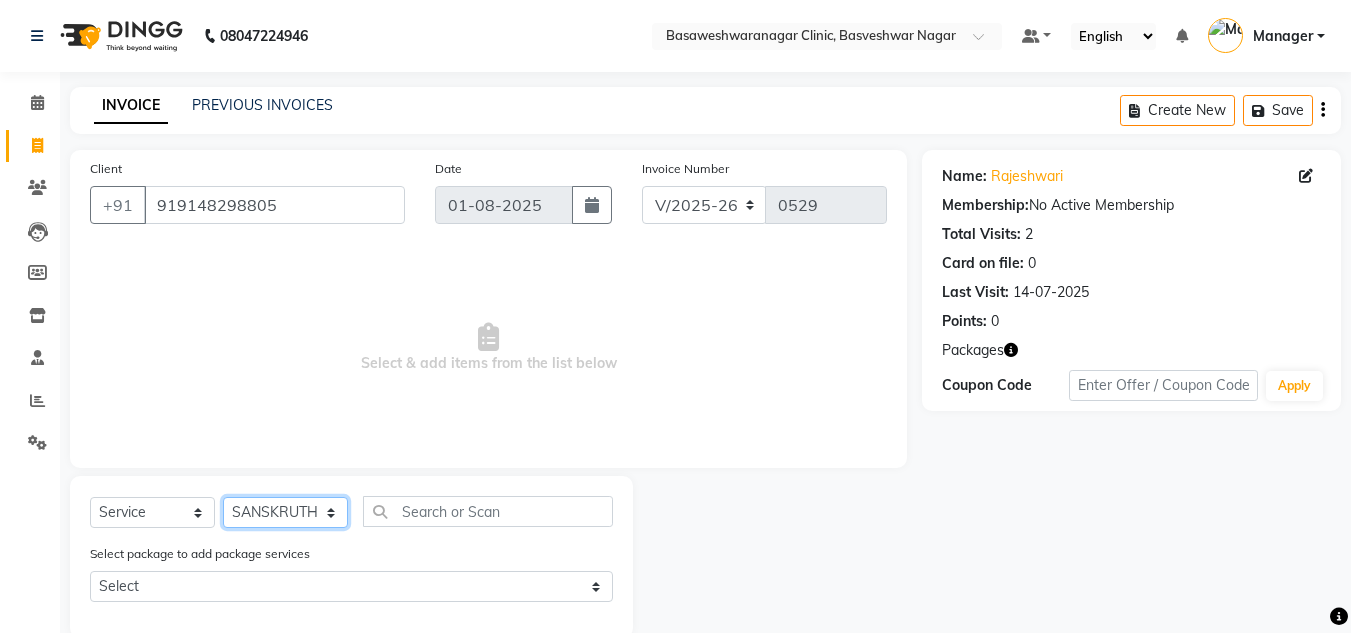 click on "Select Stylist Dr.[LAST] DR [LAST] [LAST] [LAST] [LAST] [LAST] [LAST] [LAST] [LAST] [LAST]" 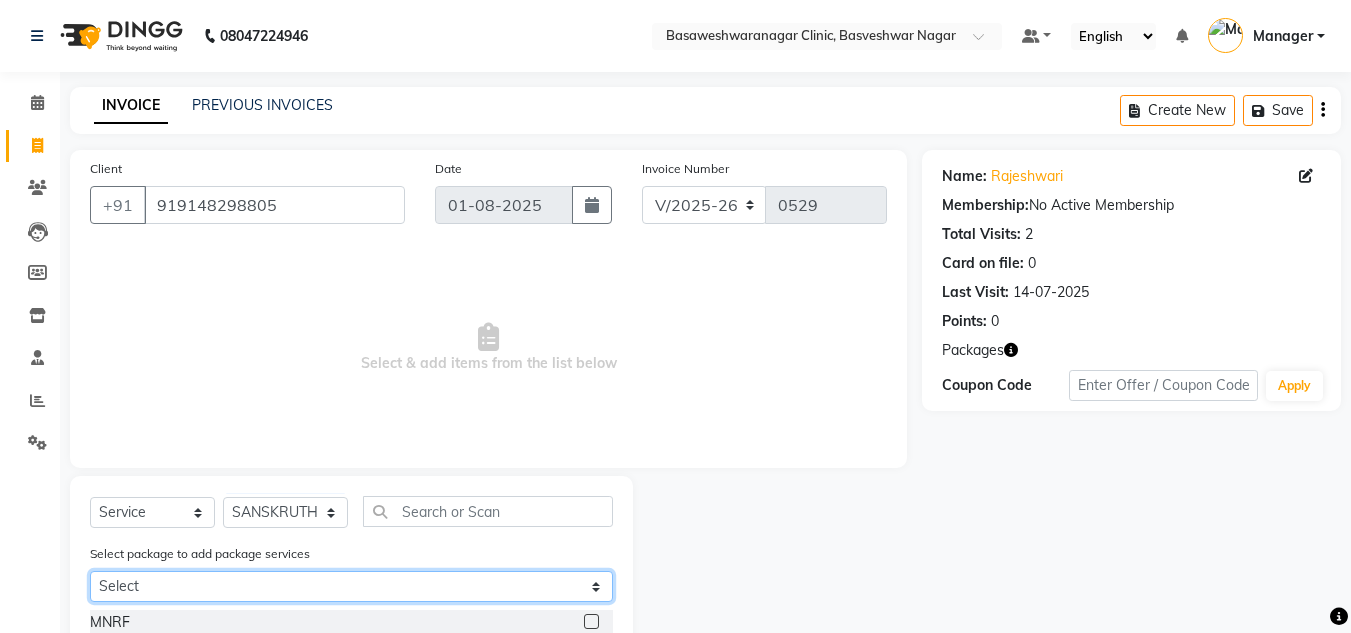 click on "Select rajeshwari" 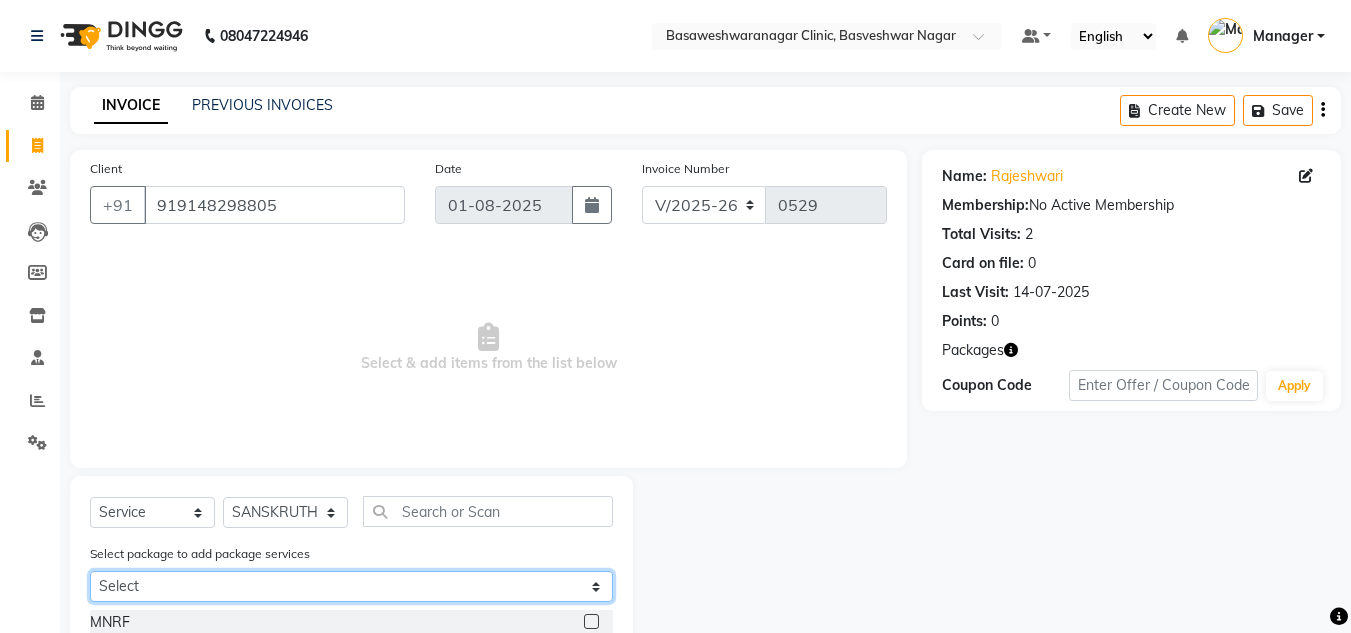 select on "1: Object" 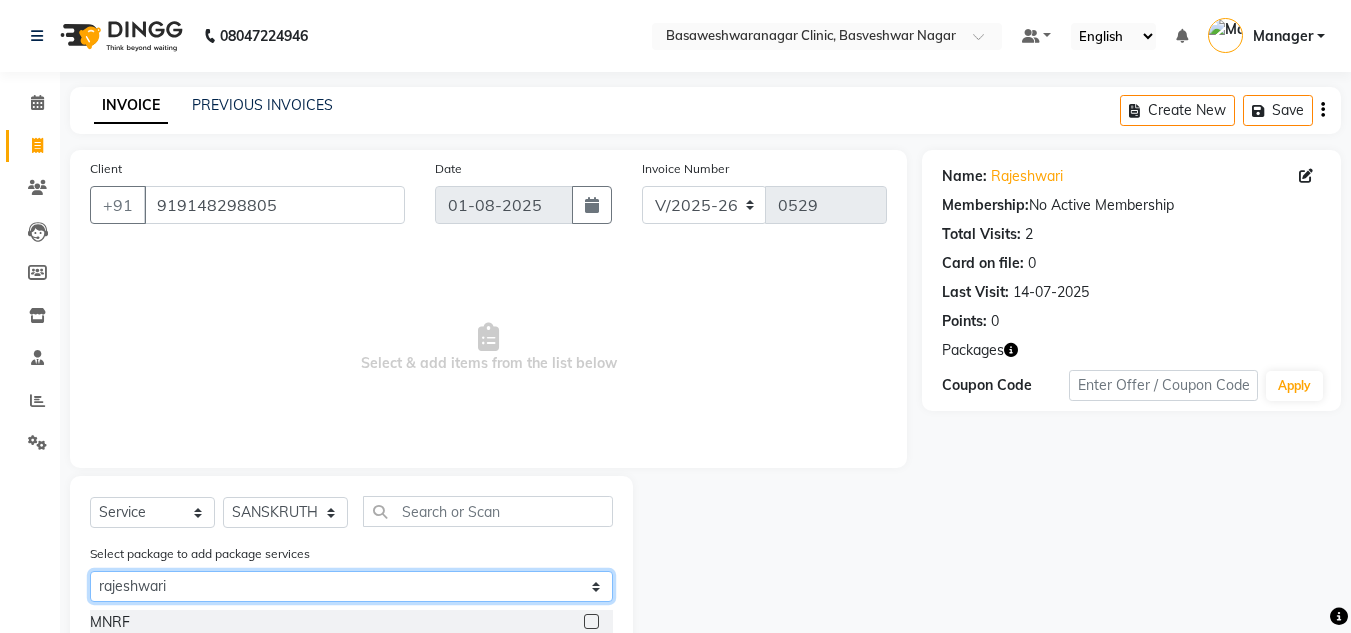 click on "Select rajeshwari" 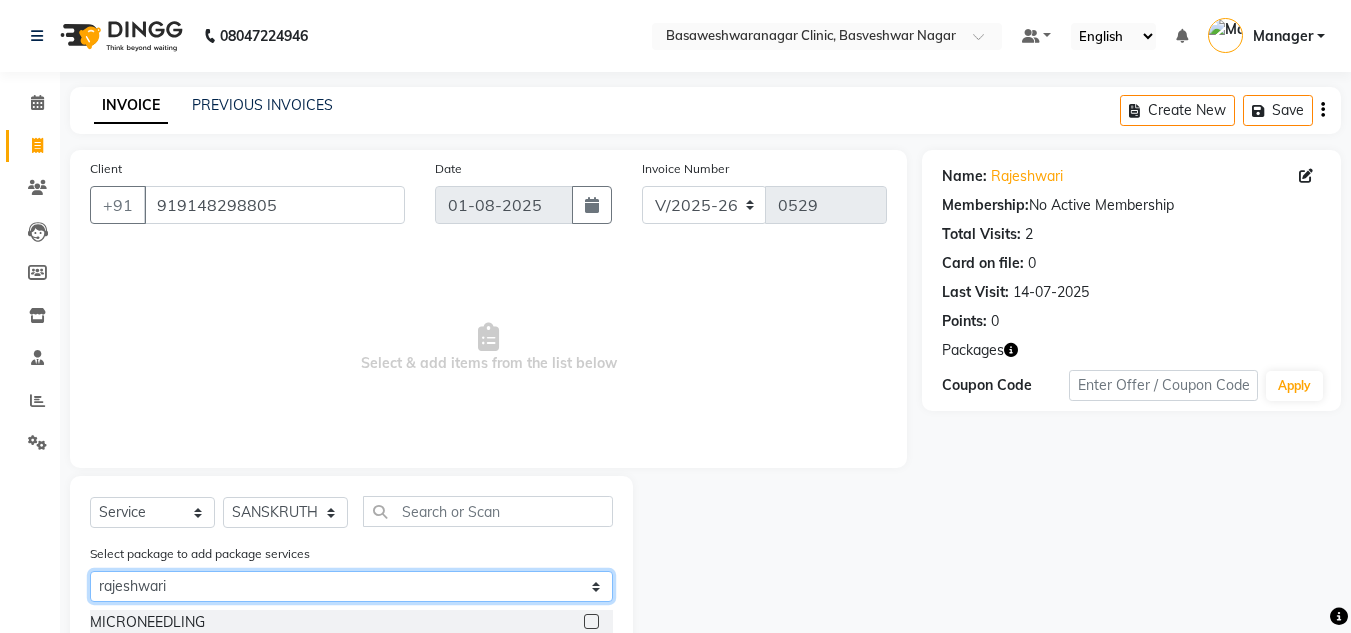 scroll, scrollTop: 151, scrollLeft: 0, axis: vertical 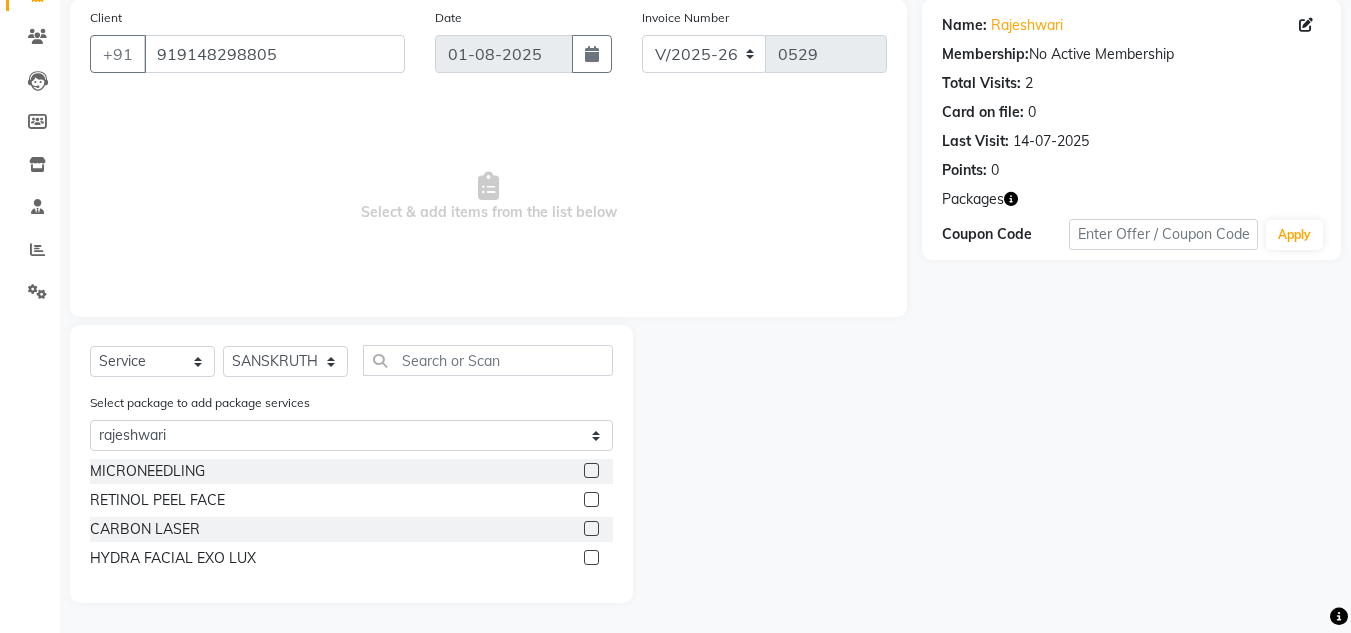 click 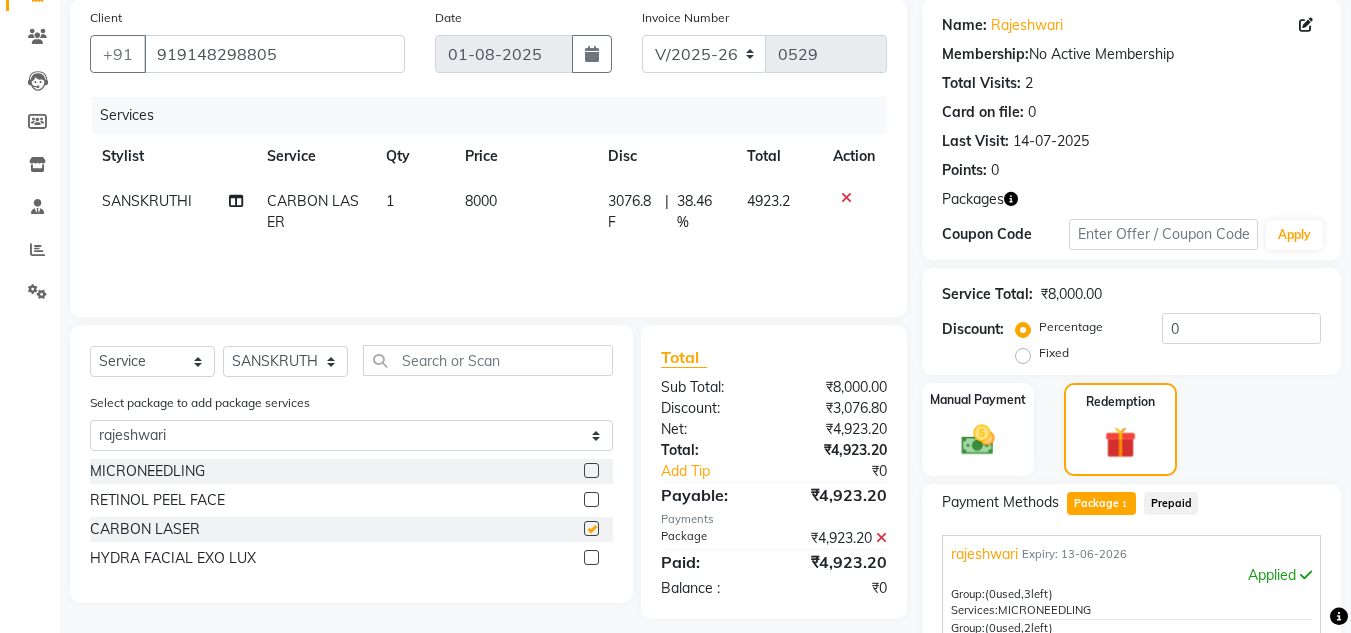 checkbox on "false" 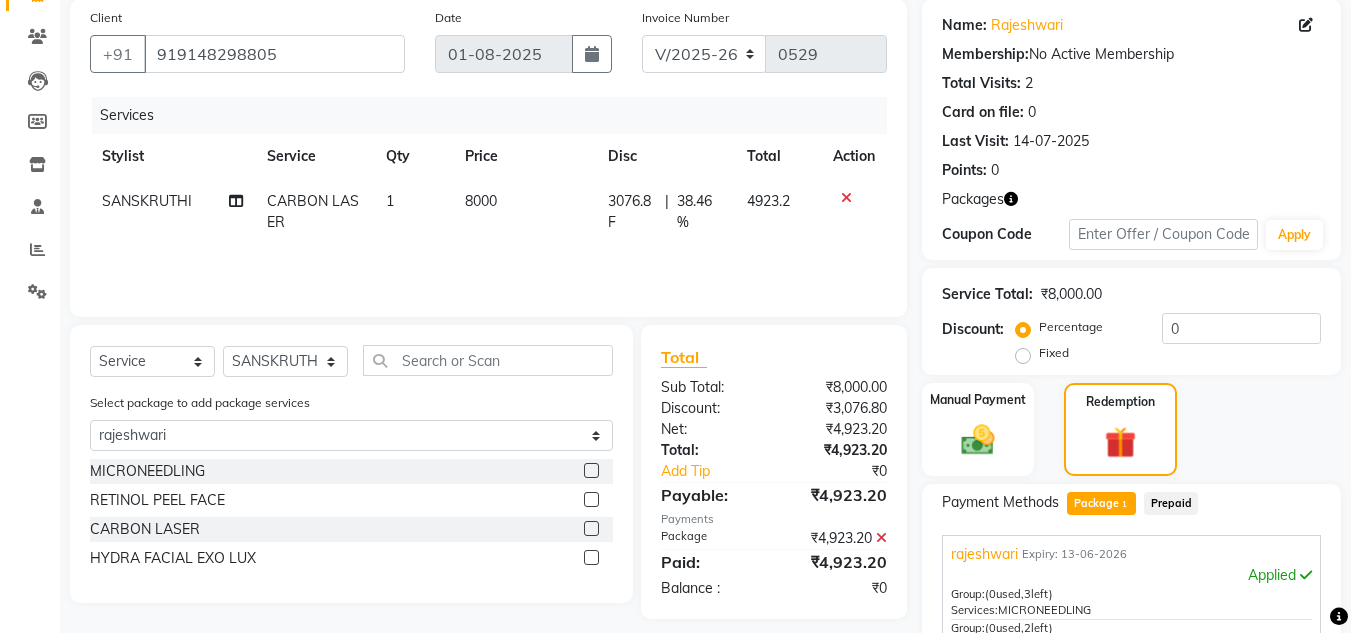 scroll, scrollTop: 459, scrollLeft: 0, axis: vertical 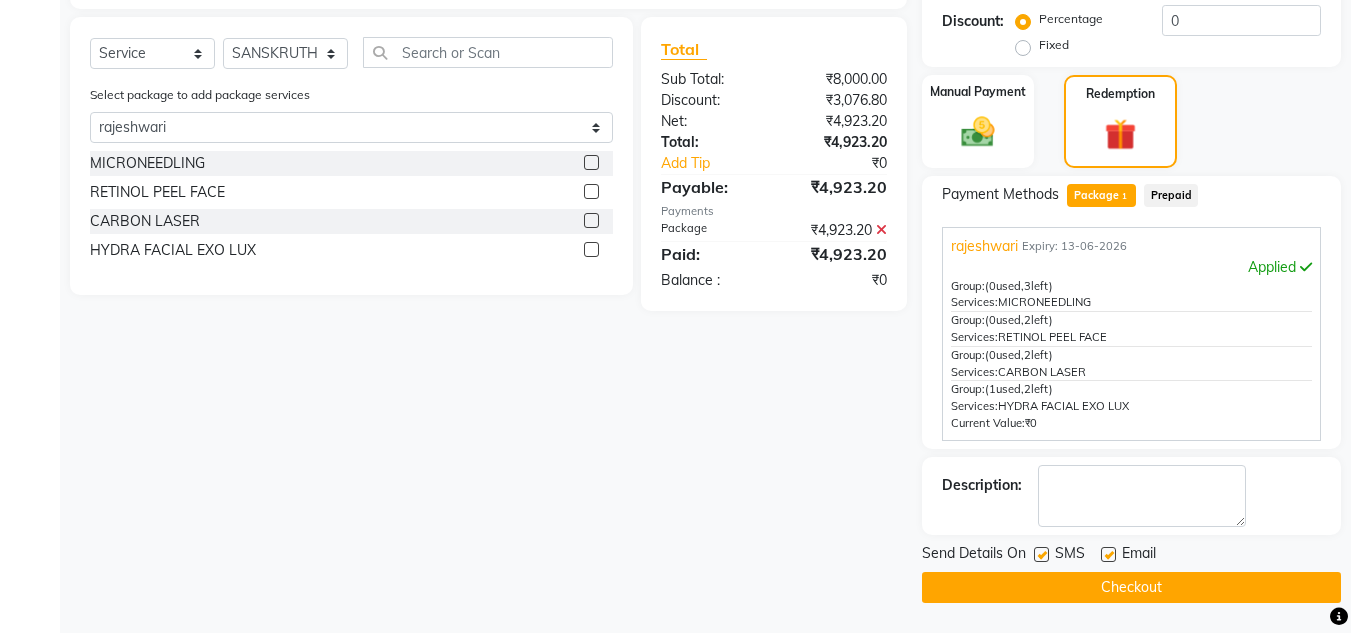 click on "Checkout" 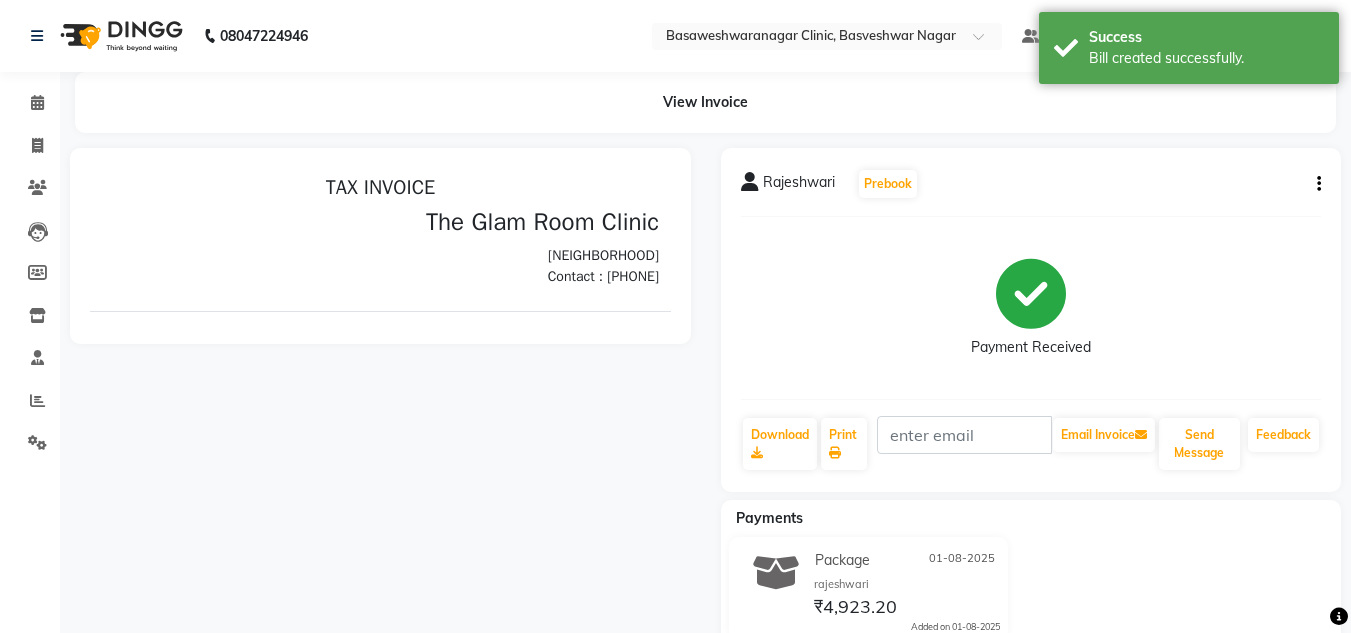 scroll, scrollTop: 0, scrollLeft: 0, axis: both 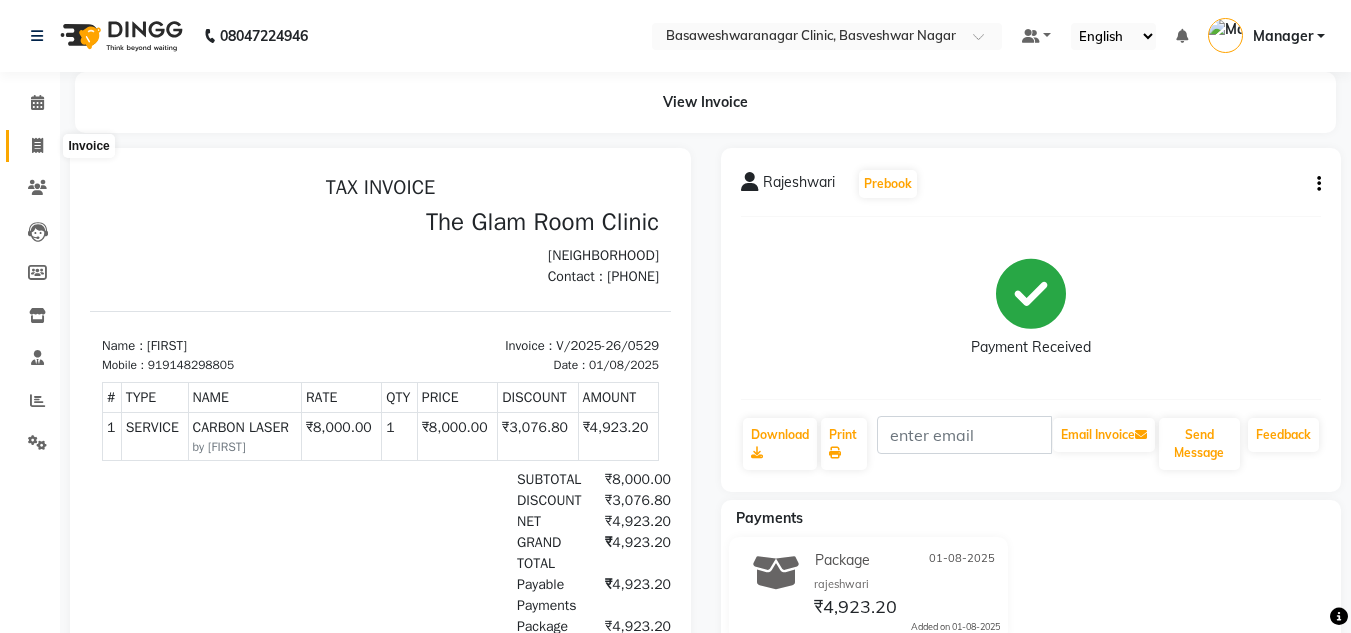 click 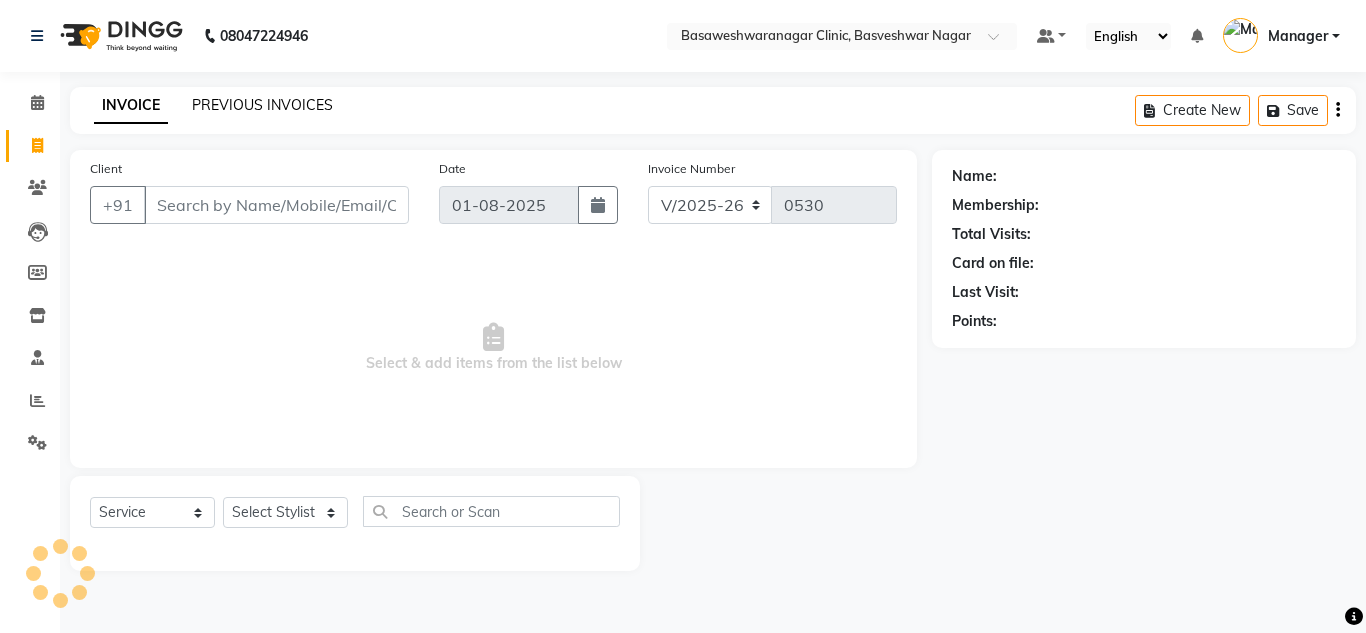 click on "PREVIOUS INVOICES" 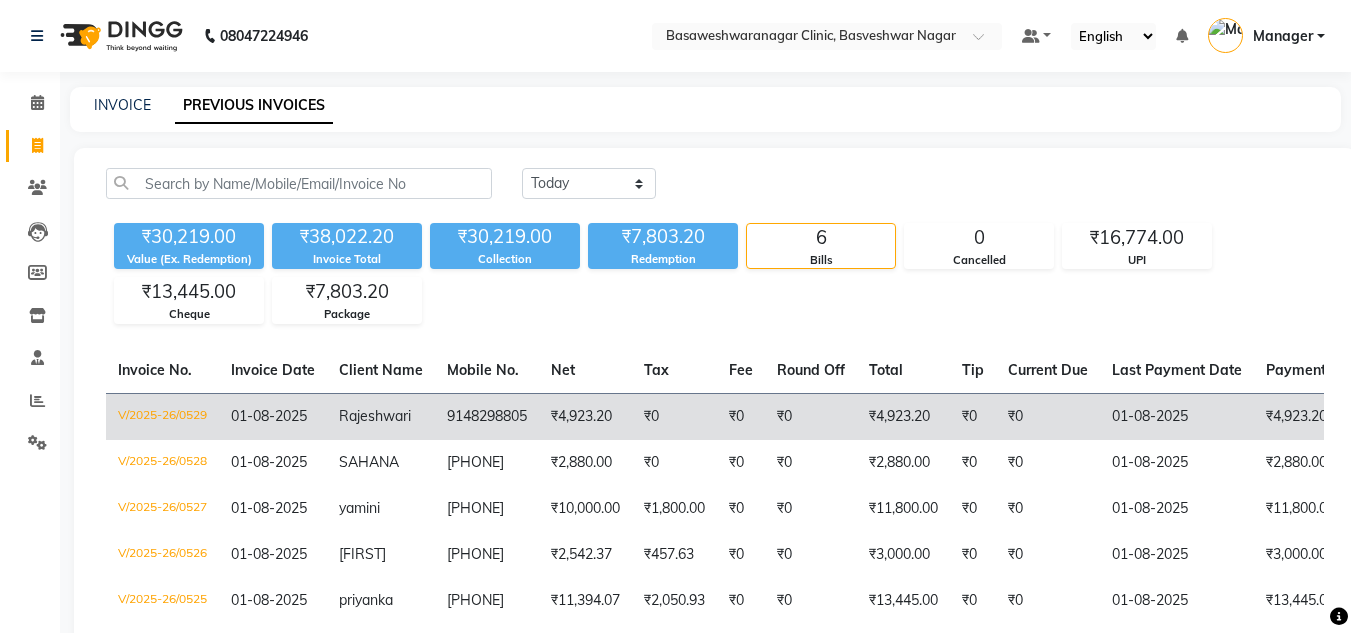 scroll, scrollTop: 161, scrollLeft: 0, axis: vertical 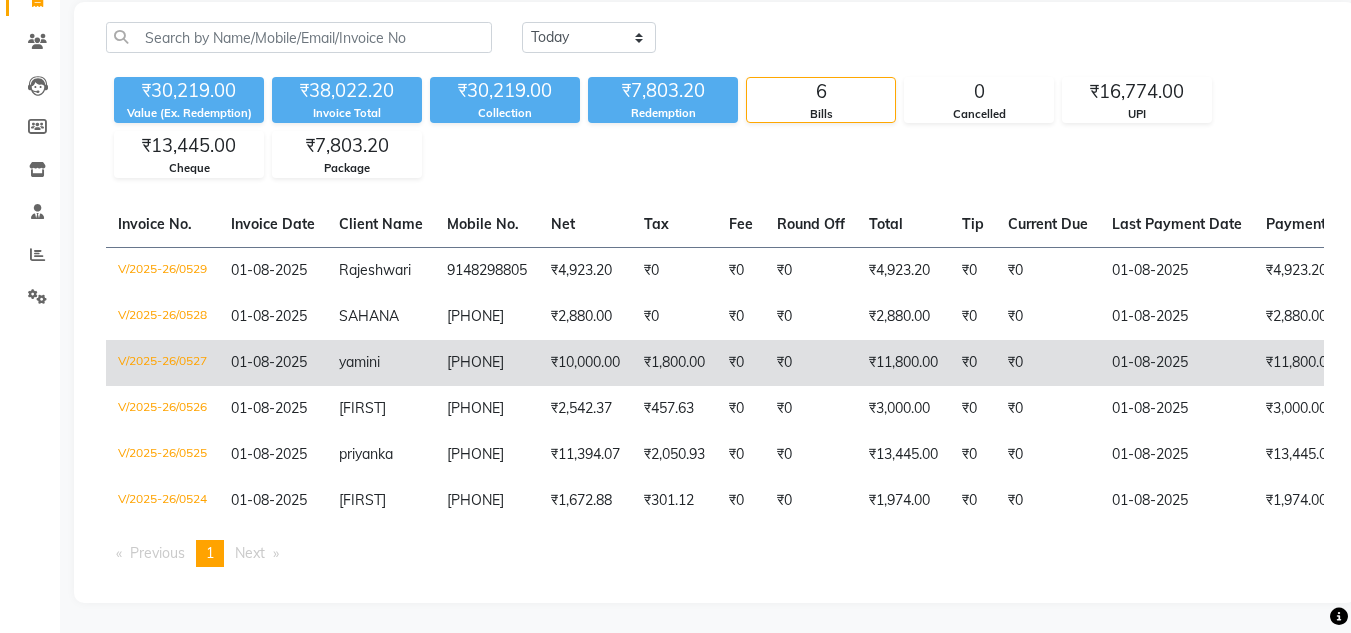 click on "yamini" 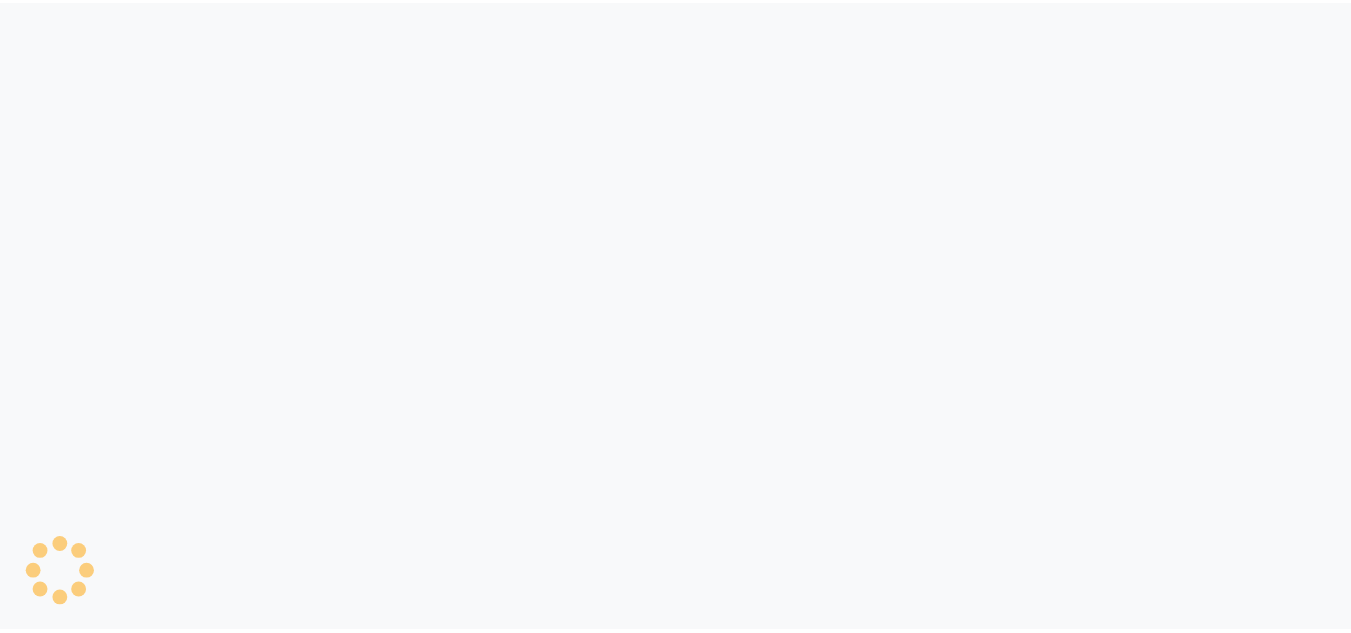 scroll, scrollTop: 0, scrollLeft: 0, axis: both 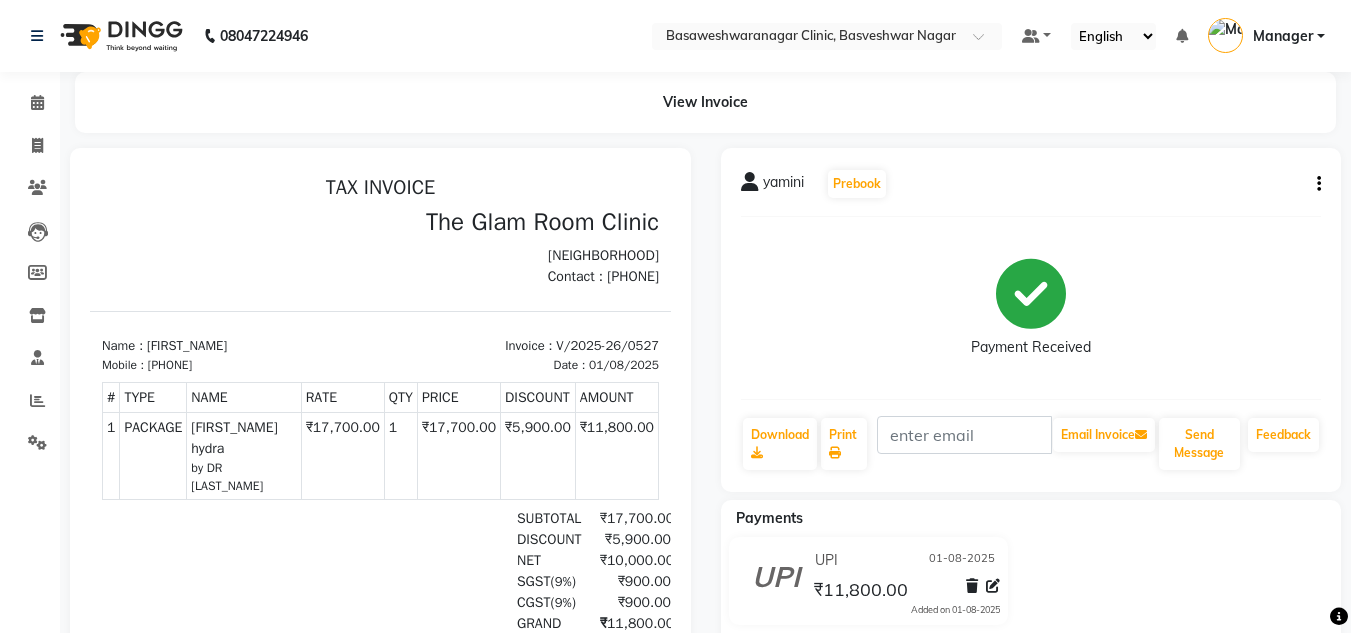 click on "918904518053" at bounding box center (170, 365) 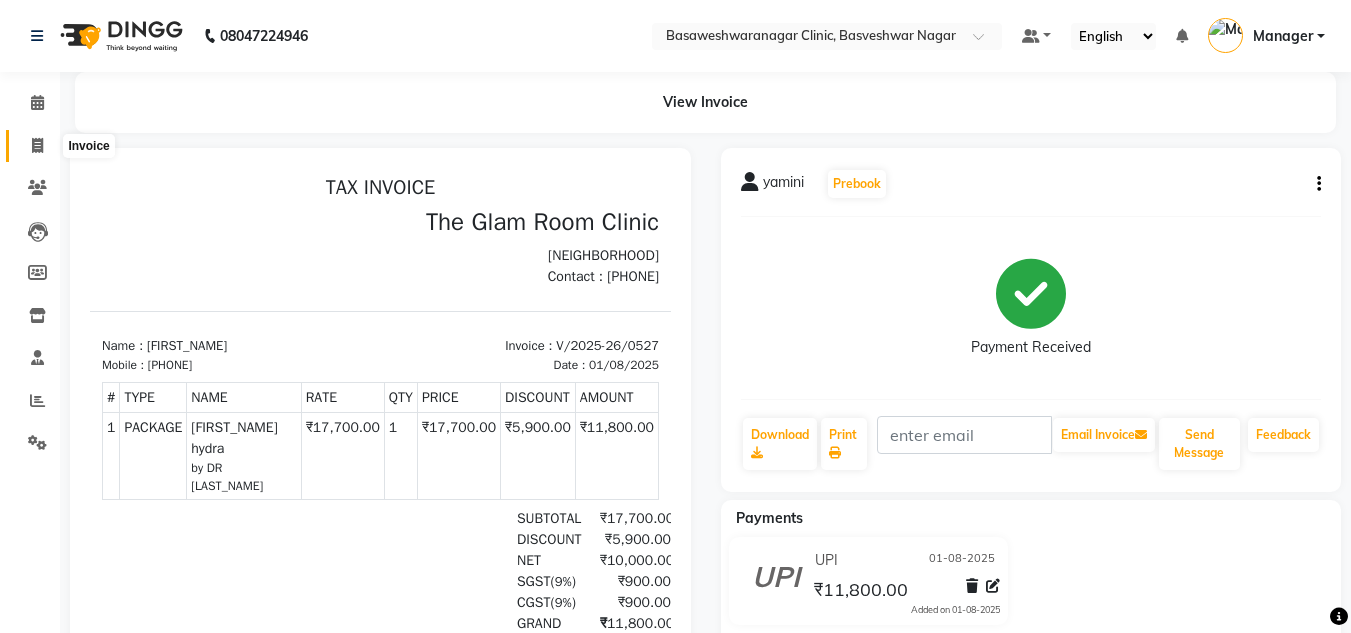 click 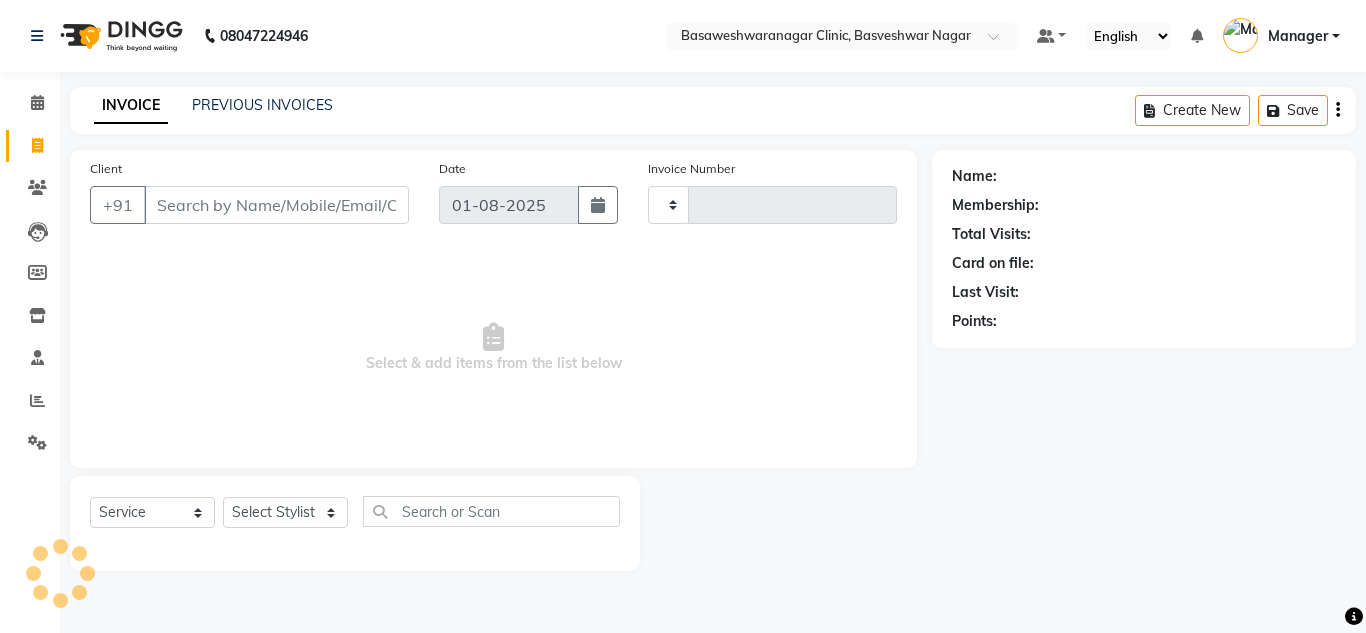 type on "0530" 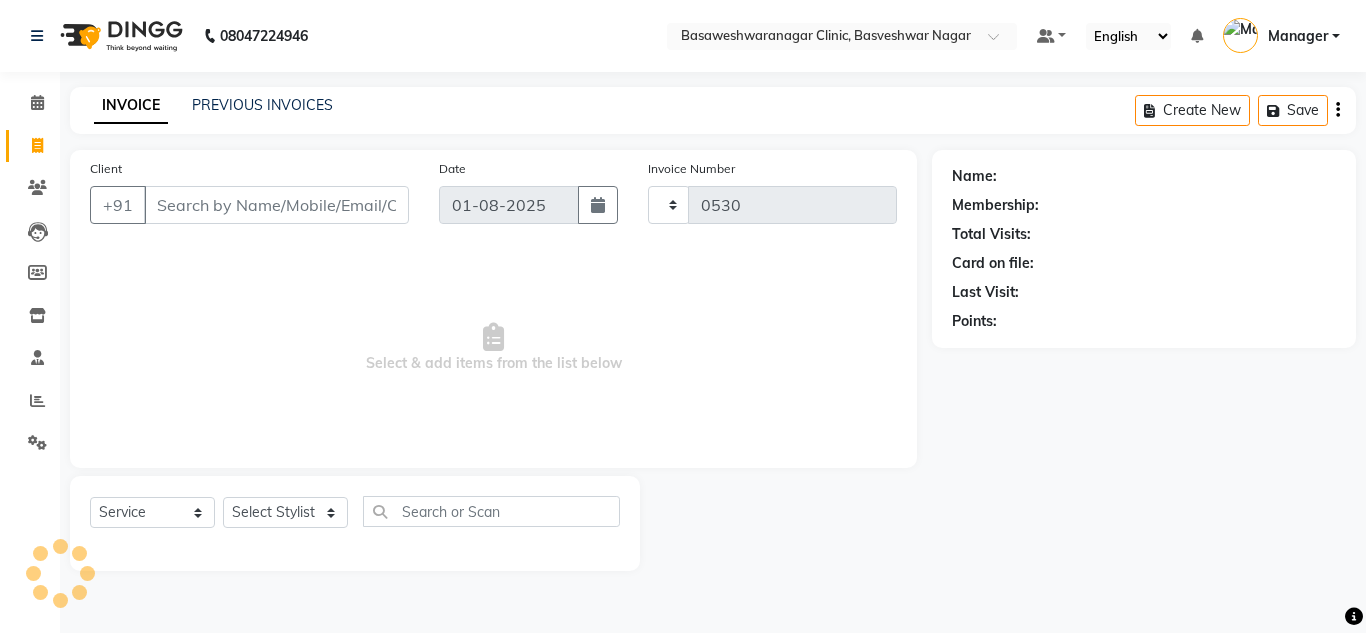 select on "7441" 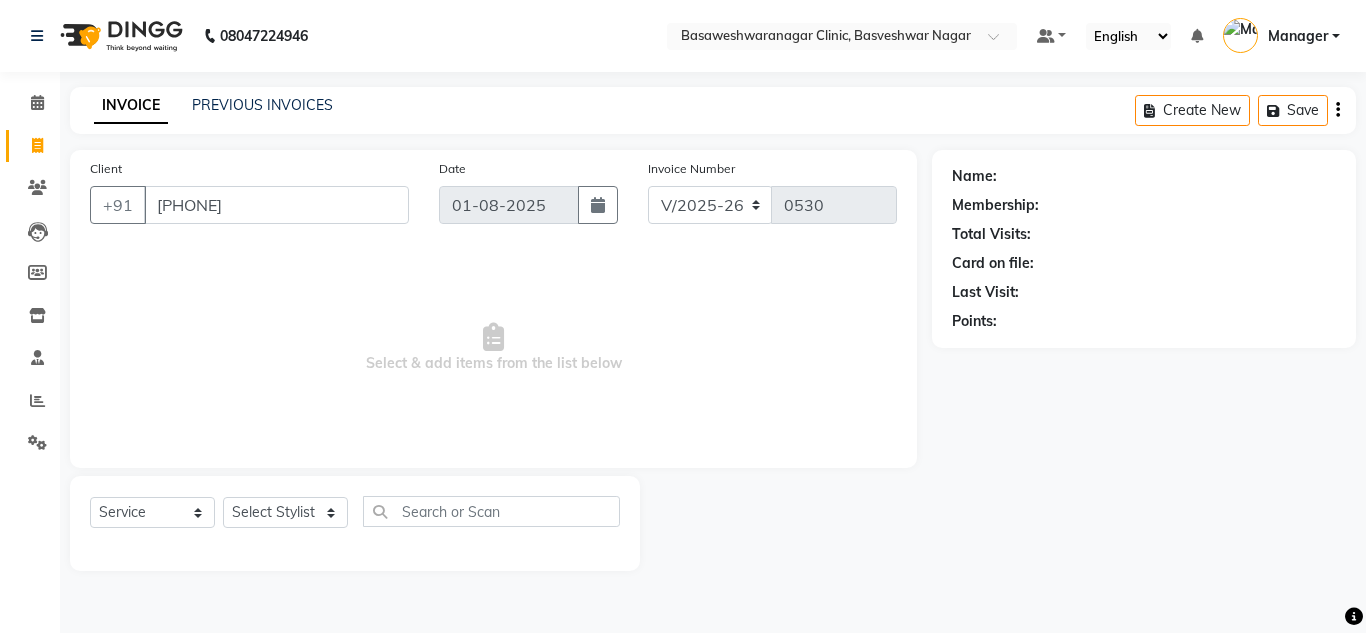 type on "918904518053" 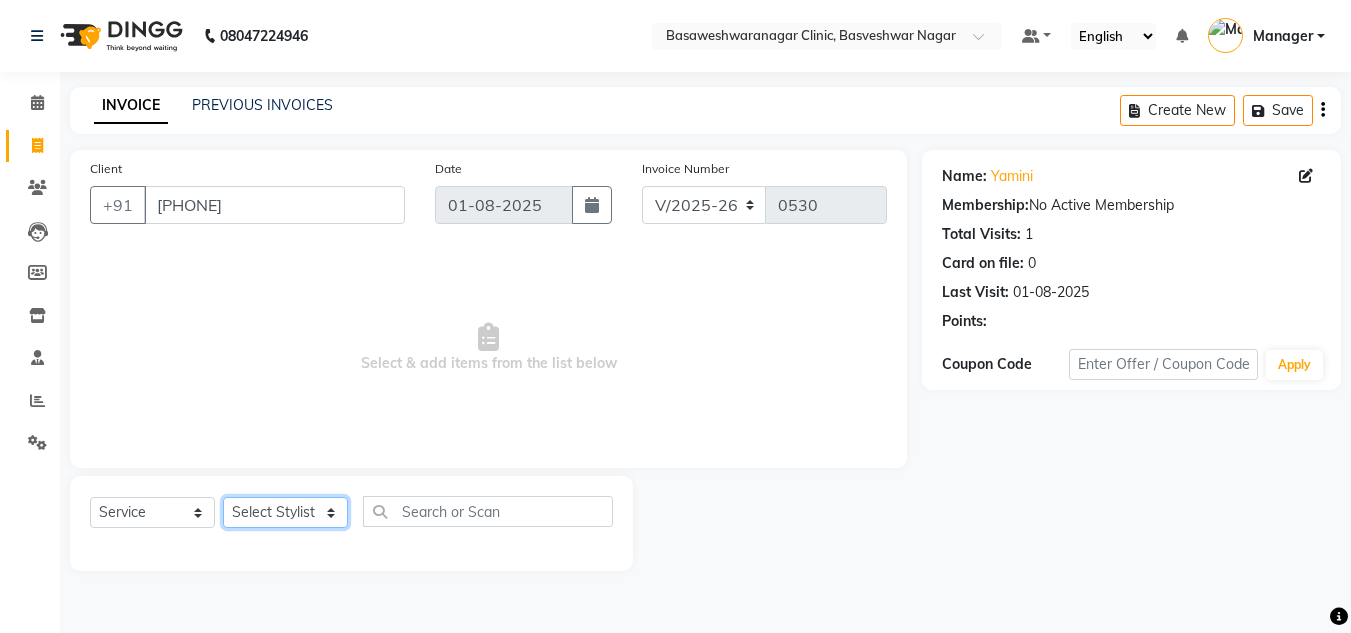 click on "Select Stylist Dr.[LAST] DR [LAST] [LAST] [LAST] [LAST] [LAST] [LAST] [LAST] [LAST] [LAST]" 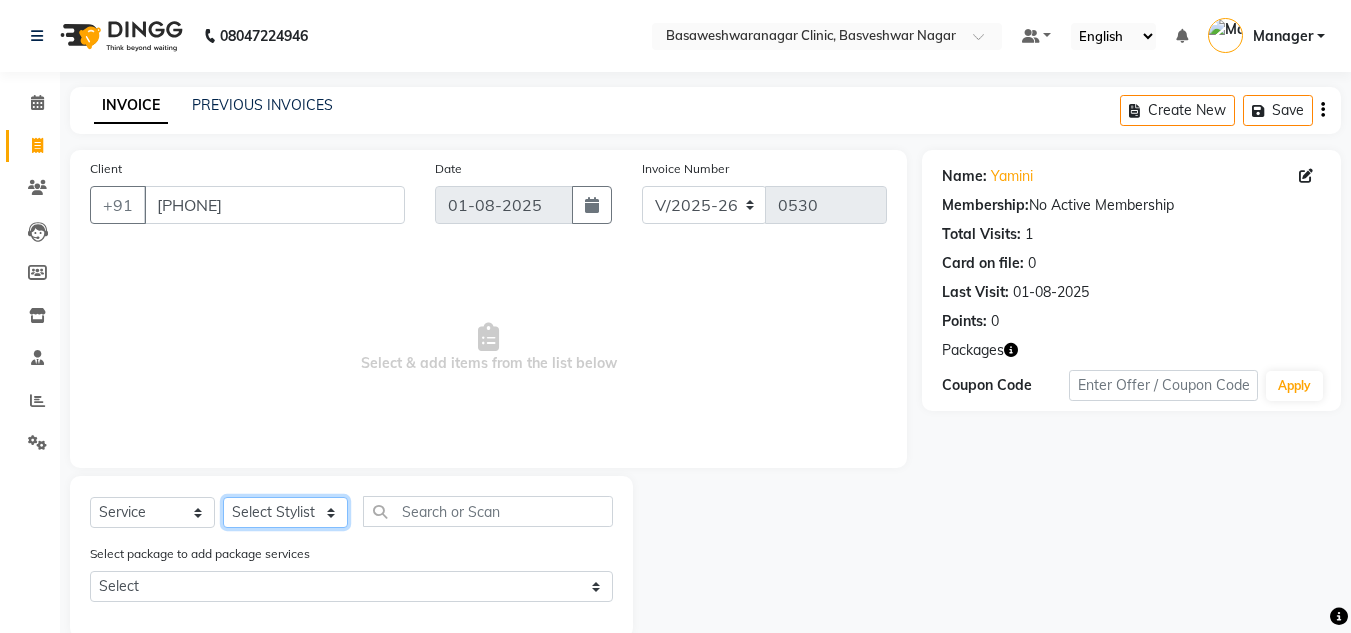 select on "65321" 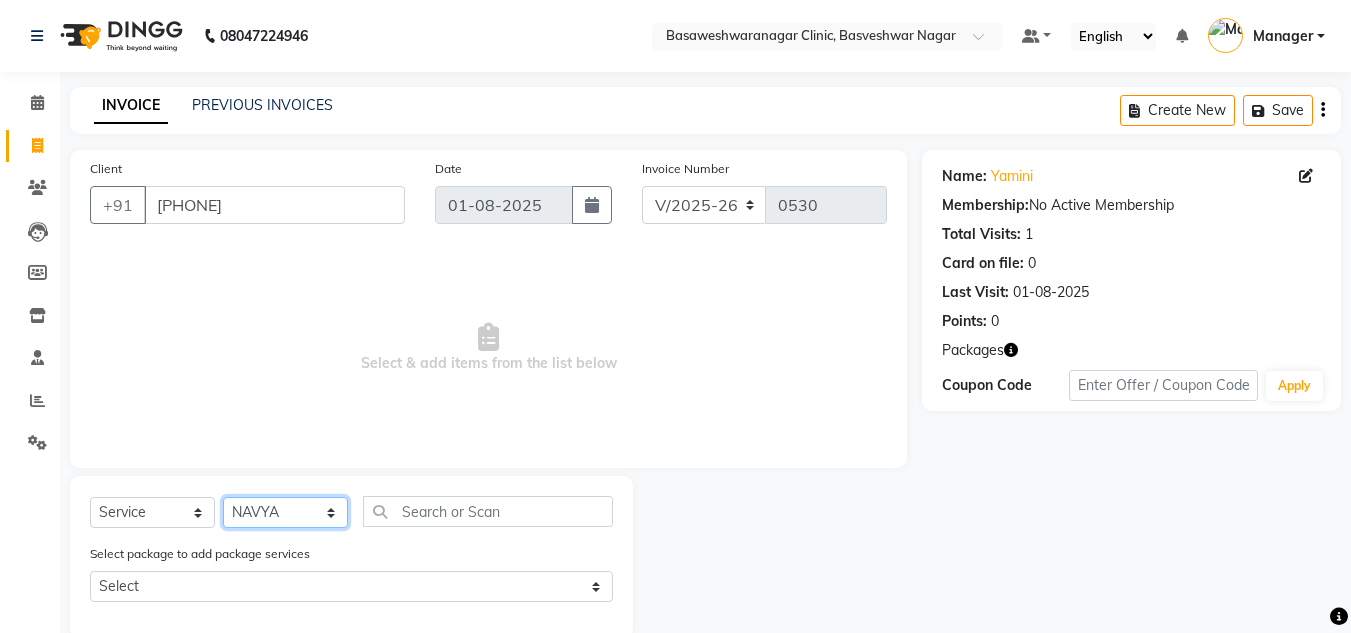 click on "Select Stylist Dr.[LAST] DR [LAST] [LAST] [LAST] [LAST] [LAST] [LAST] [LAST] [LAST] [LAST]" 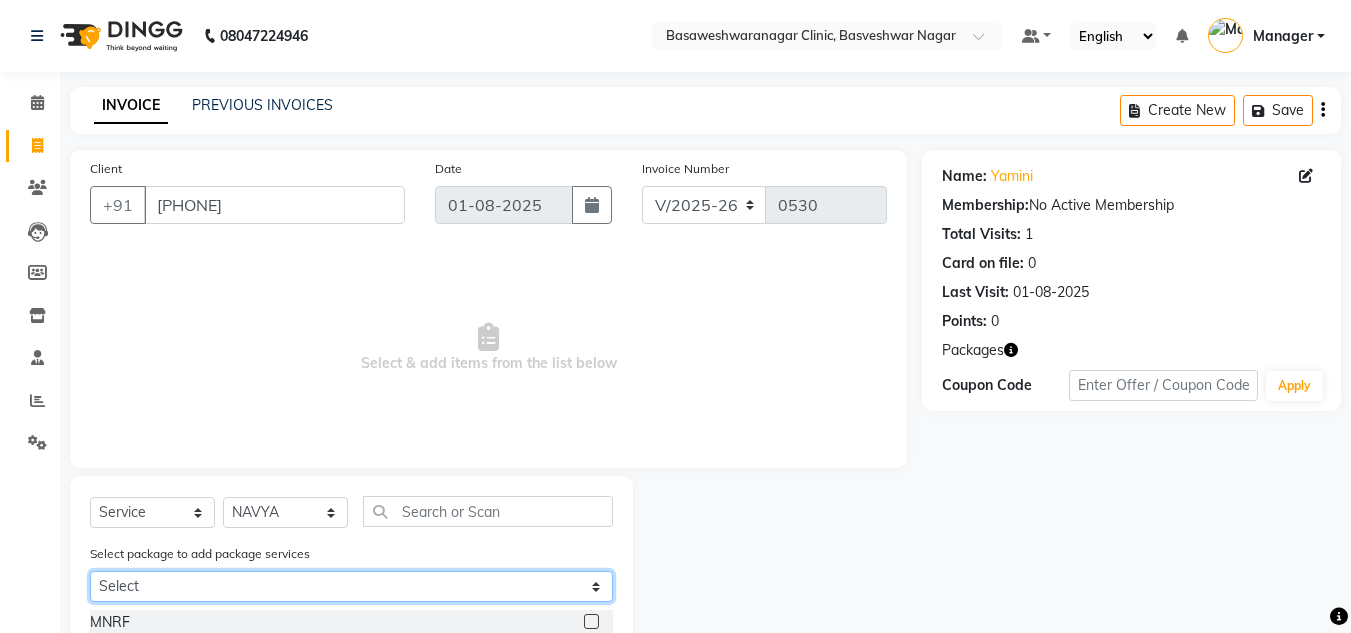click on "Select yamini hydra" 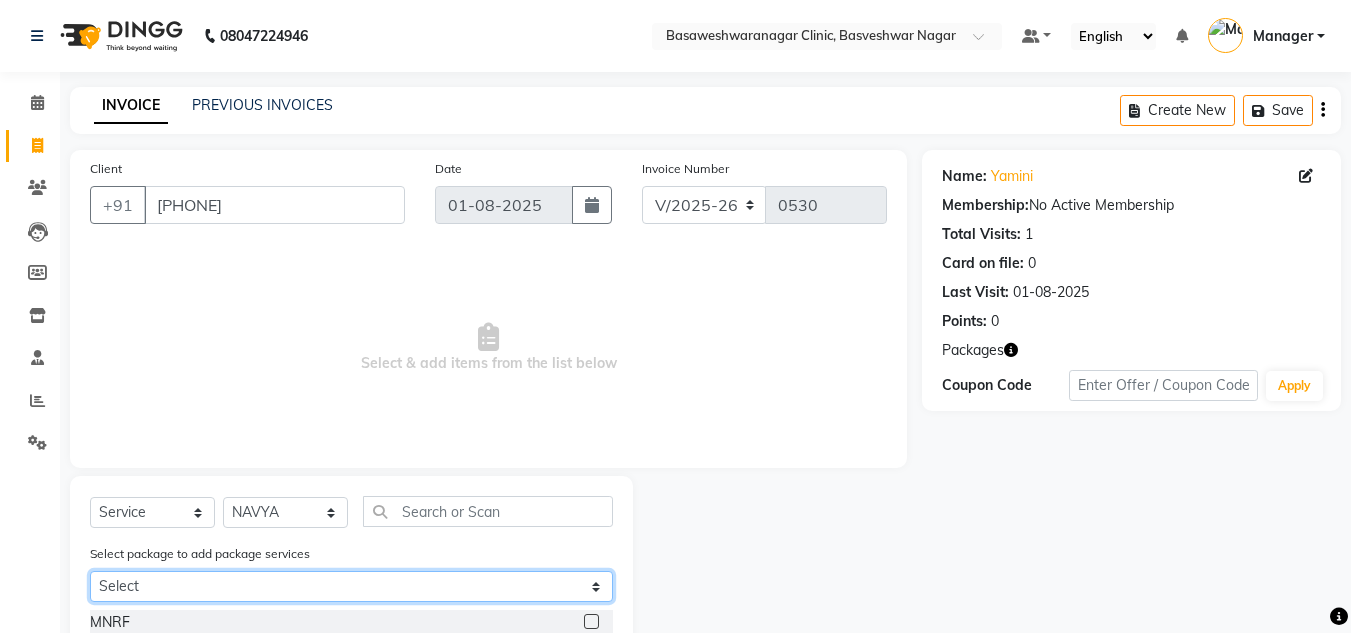 select on "1: Object" 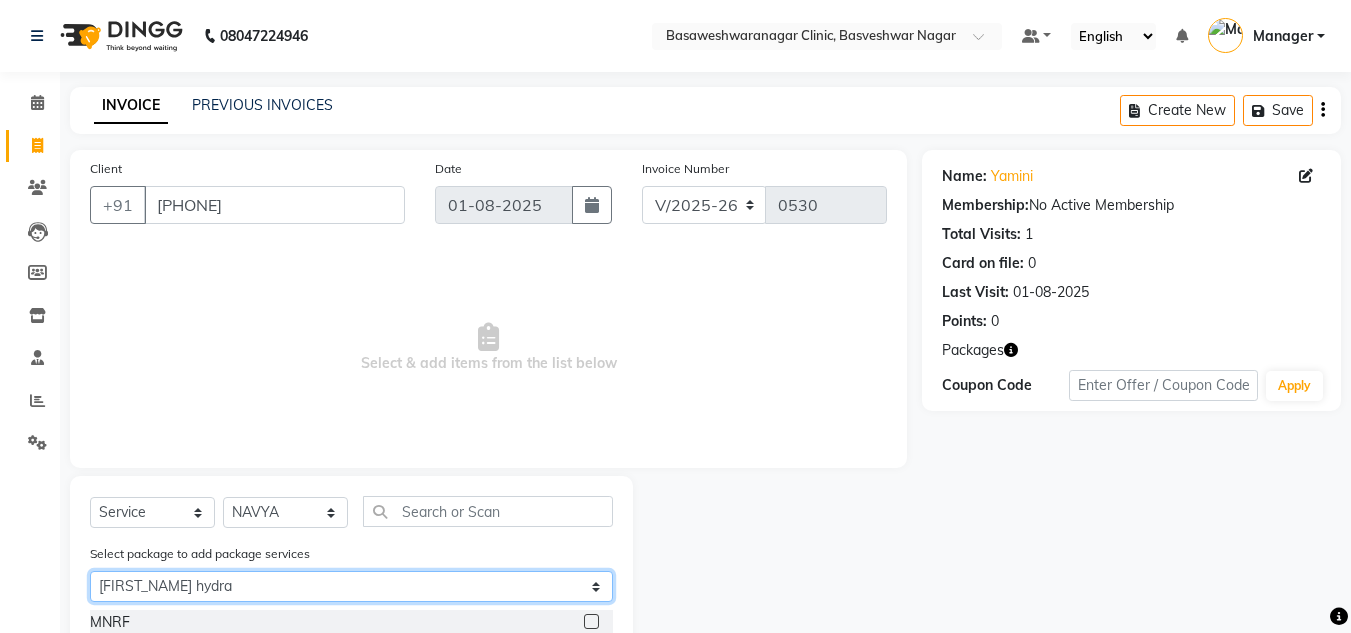 click on "Select yamini hydra" 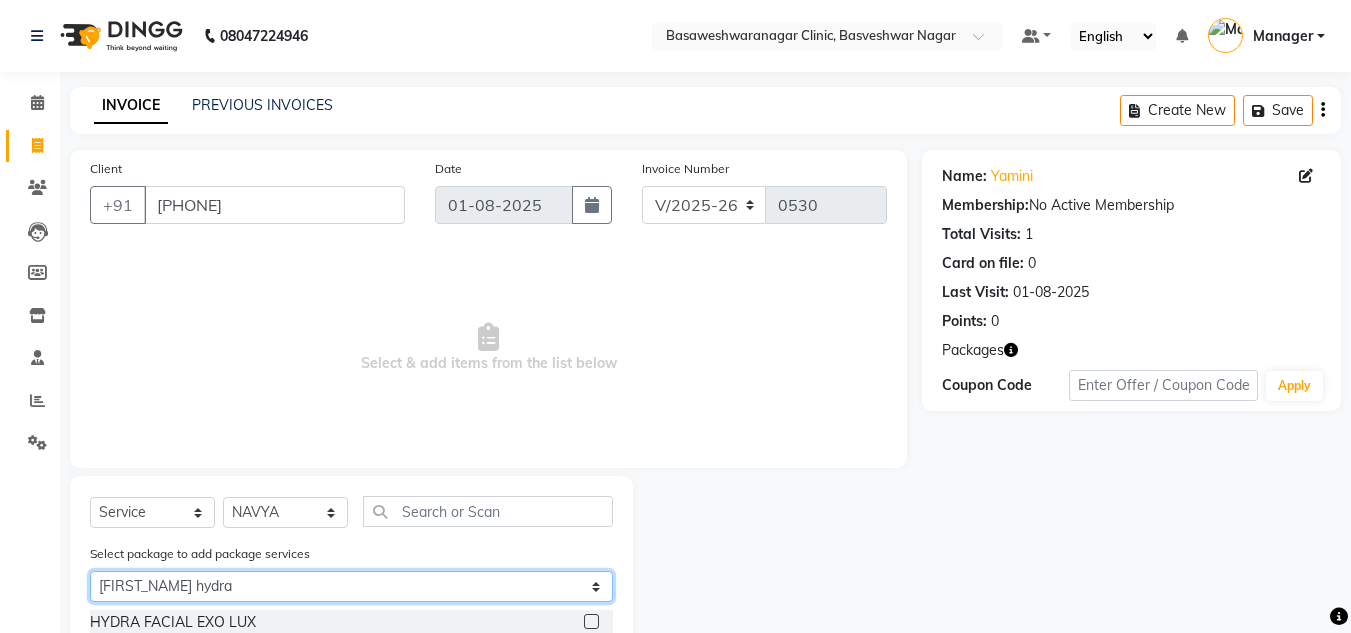 scroll, scrollTop: 64, scrollLeft: 0, axis: vertical 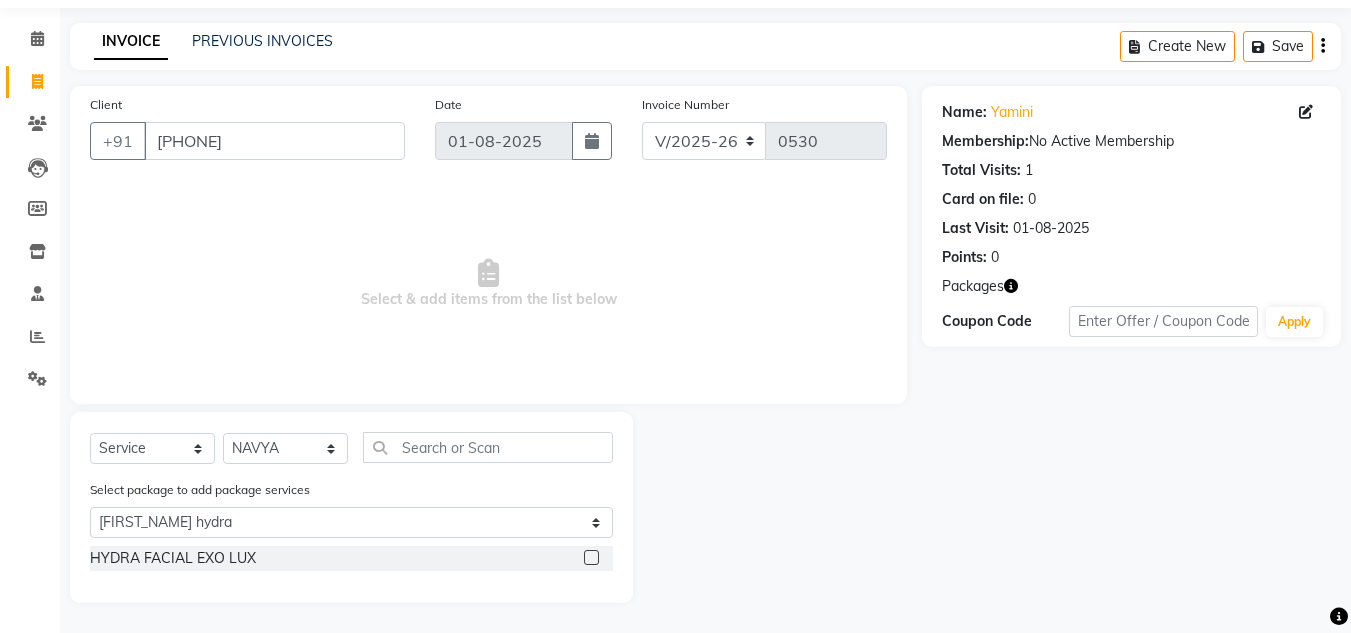 click 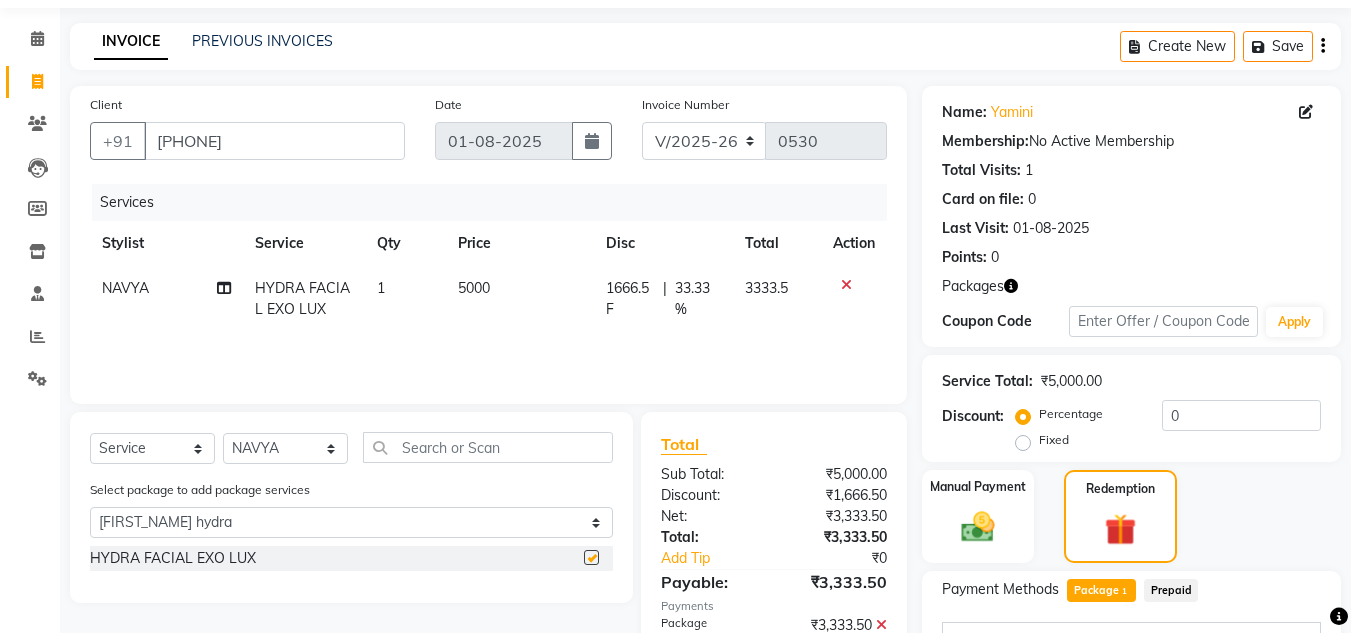 checkbox on "false" 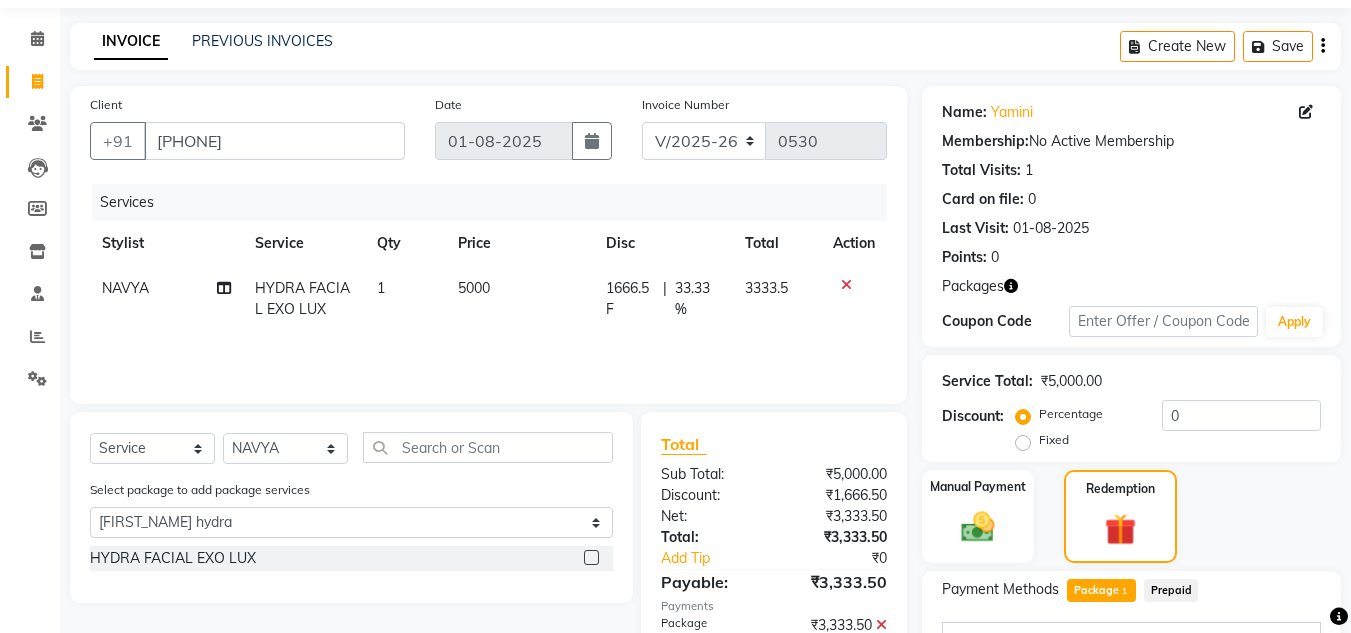 scroll, scrollTop: 355, scrollLeft: 0, axis: vertical 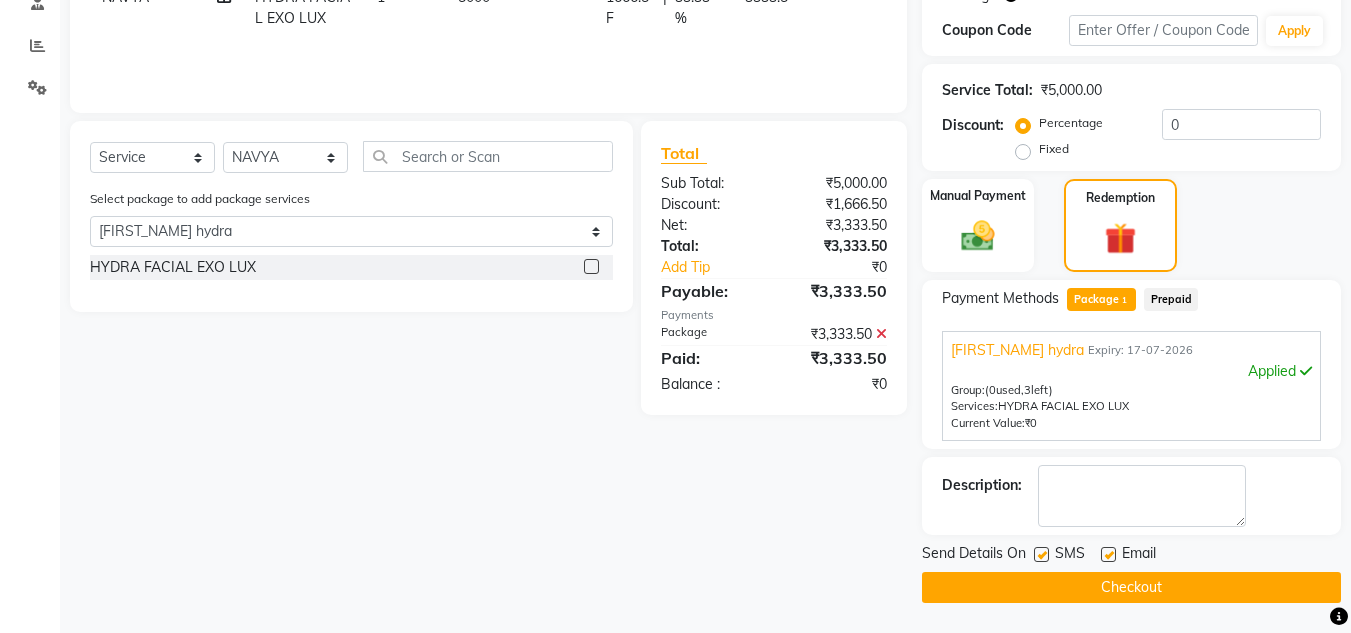 click on "Checkout" 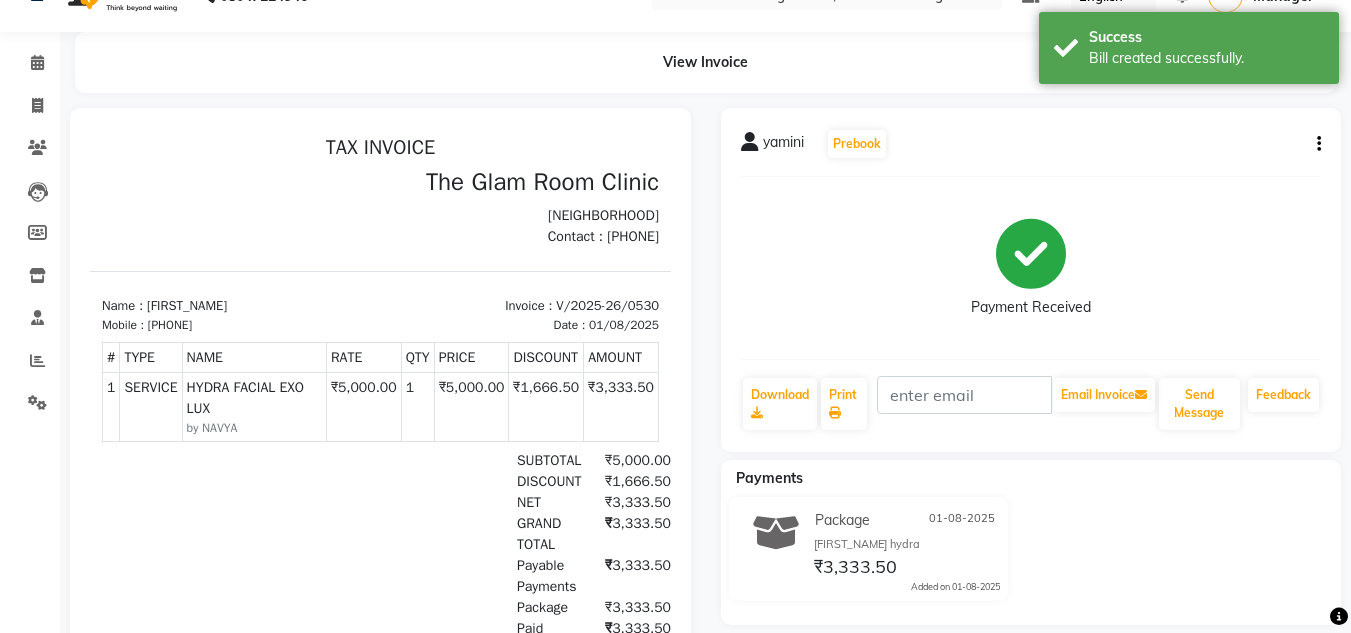 scroll, scrollTop: 41, scrollLeft: 0, axis: vertical 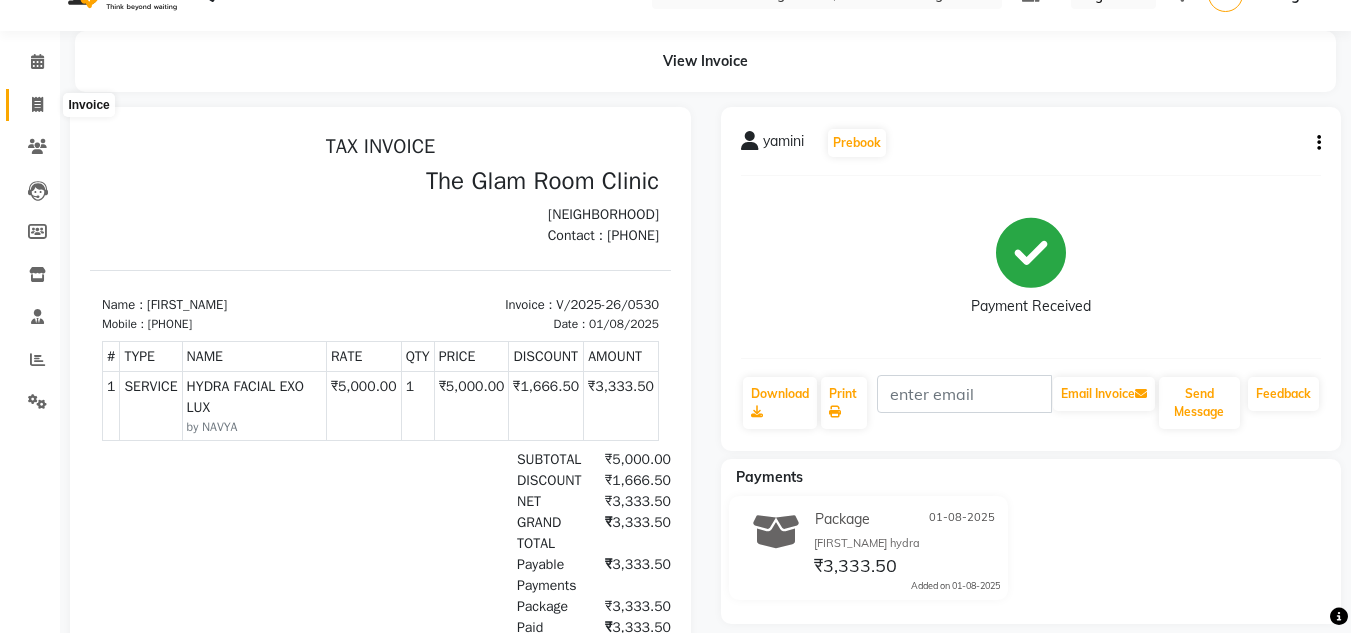 click 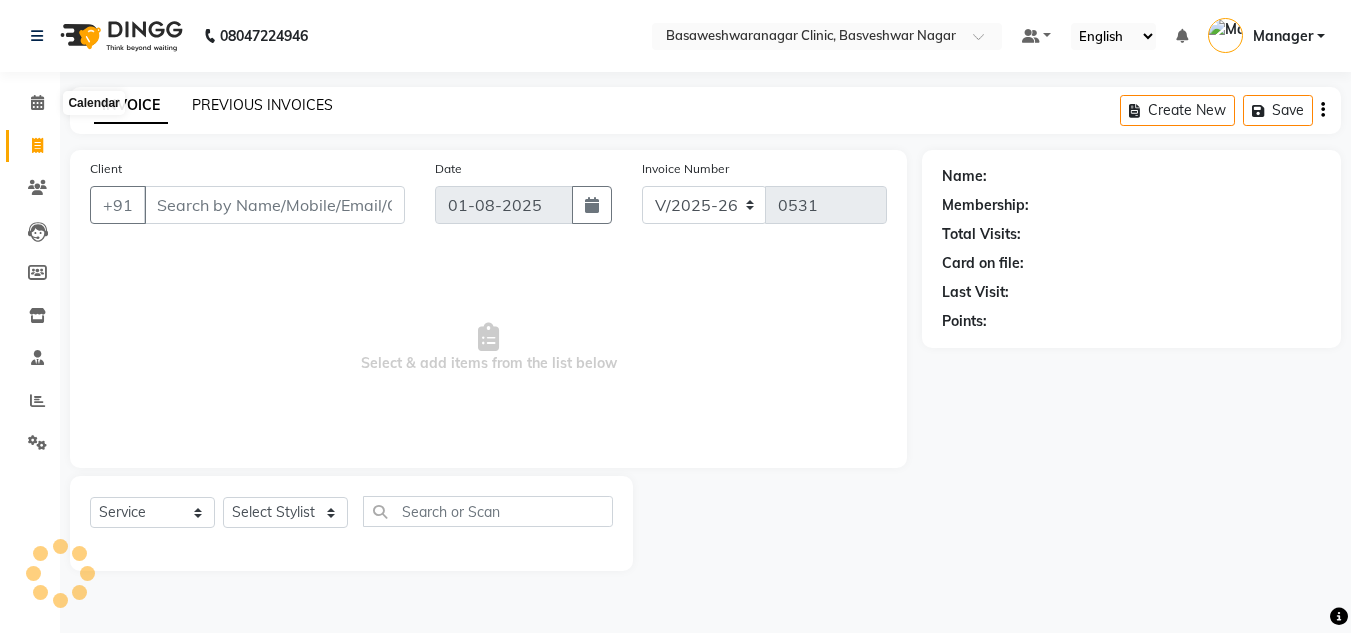 scroll, scrollTop: 0, scrollLeft: 0, axis: both 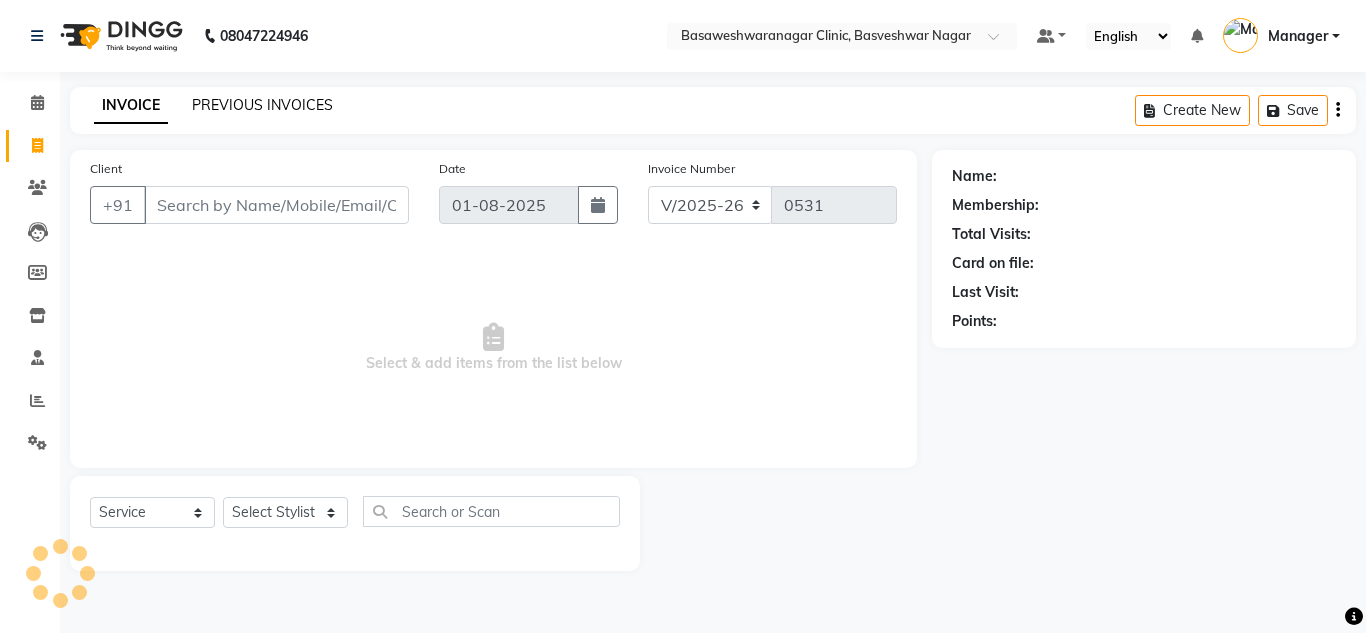 click on "PREVIOUS INVOICES" 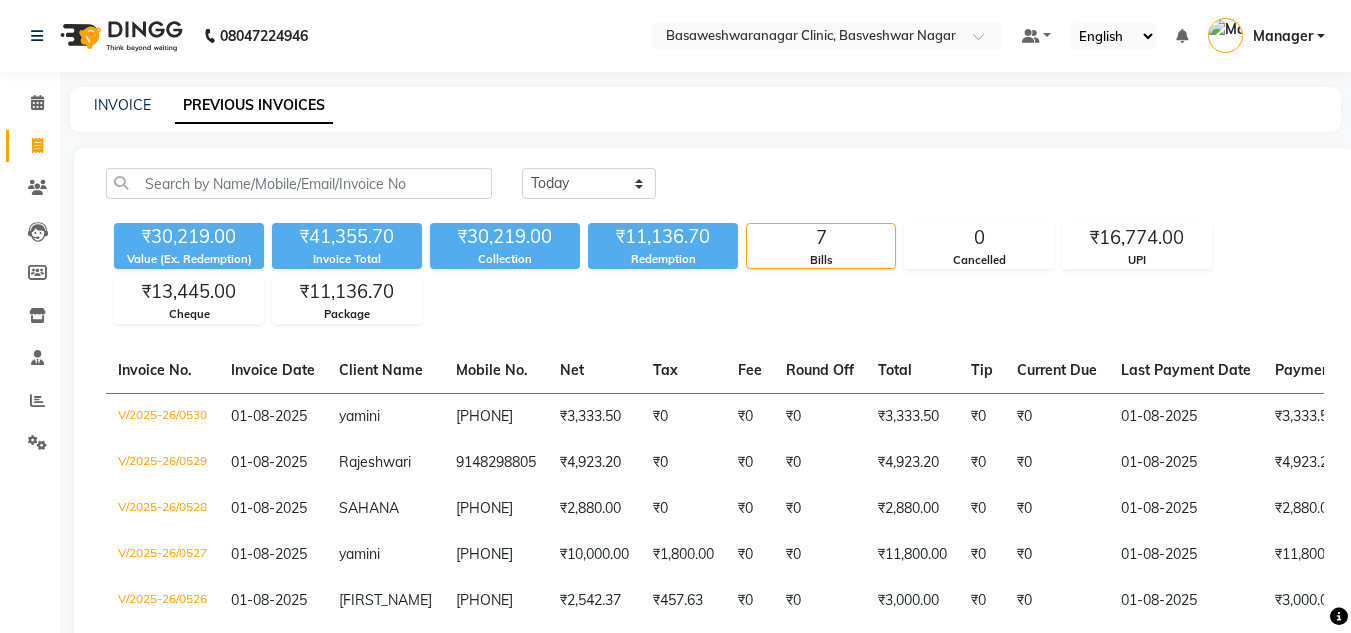 scroll, scrollTop: 207, scrollLeft: 0, axis: vertical 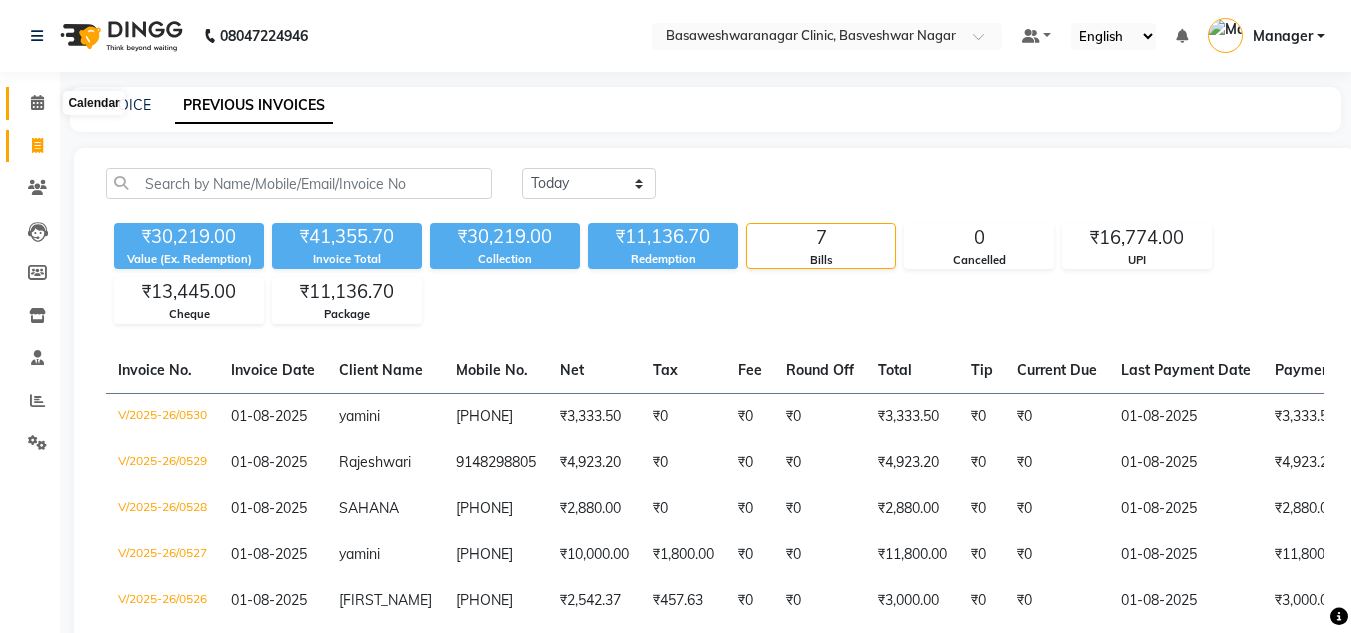 click 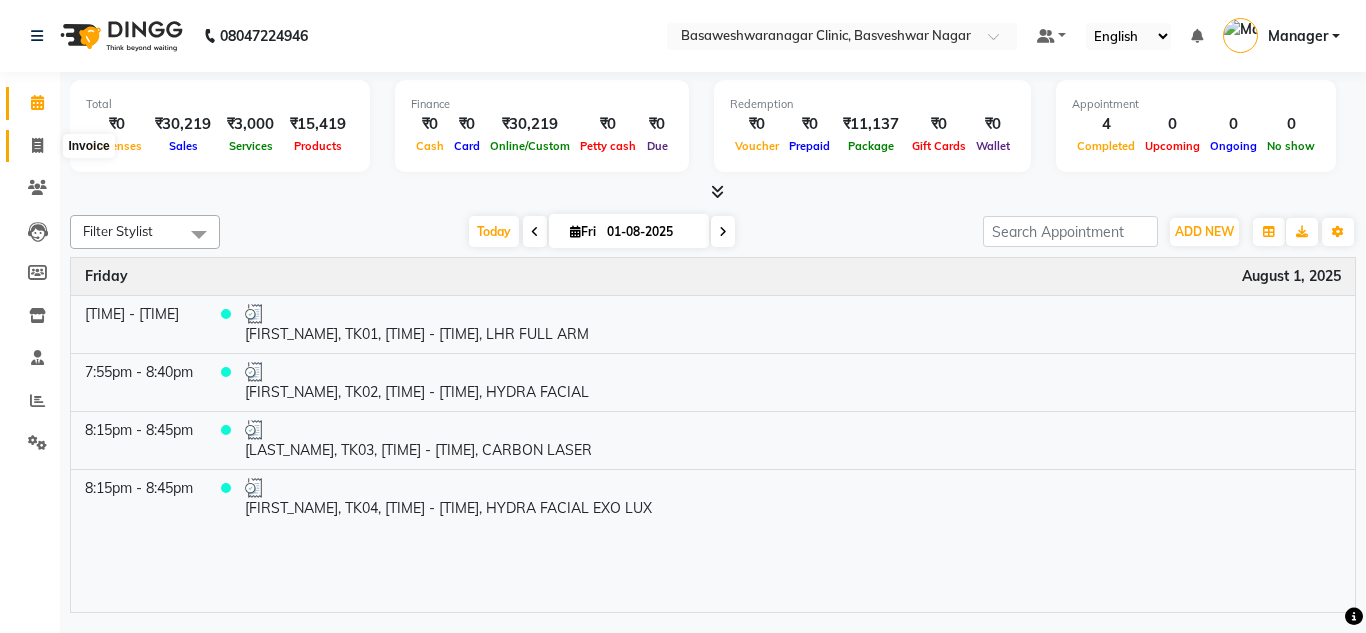 click 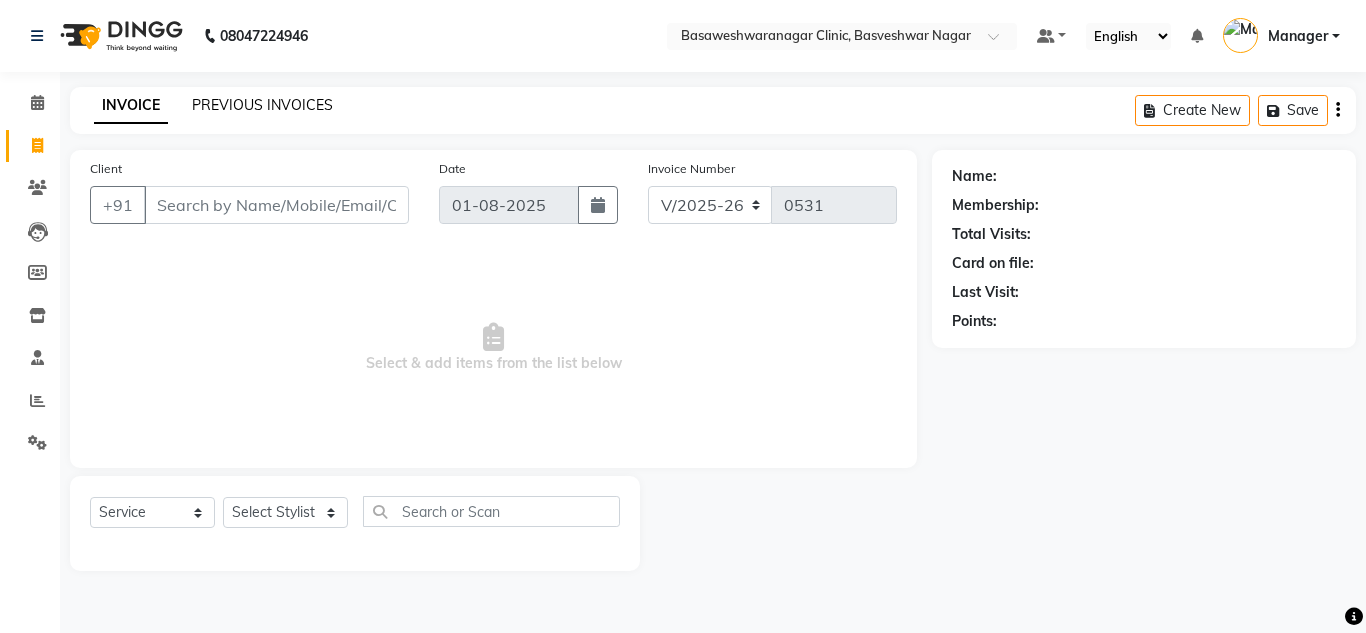click on "PREVIOUS INVOICES" 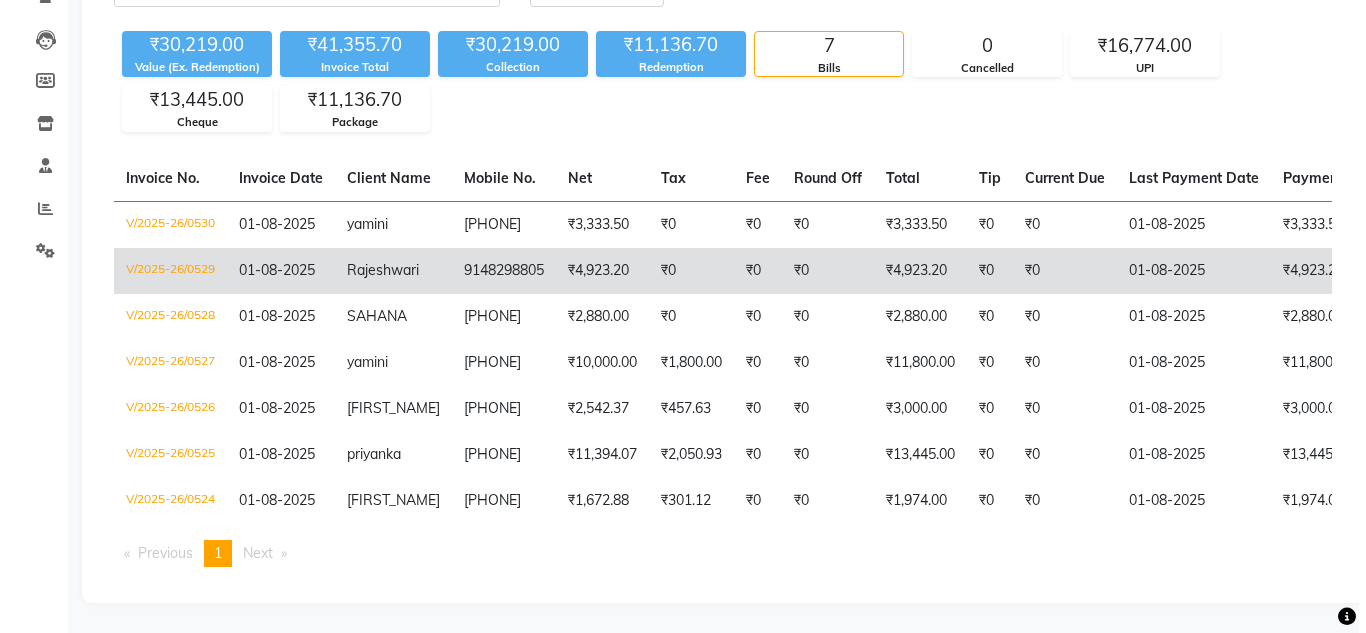 scroll, scrollTop: 0, scrollLeft: 0, axis: both 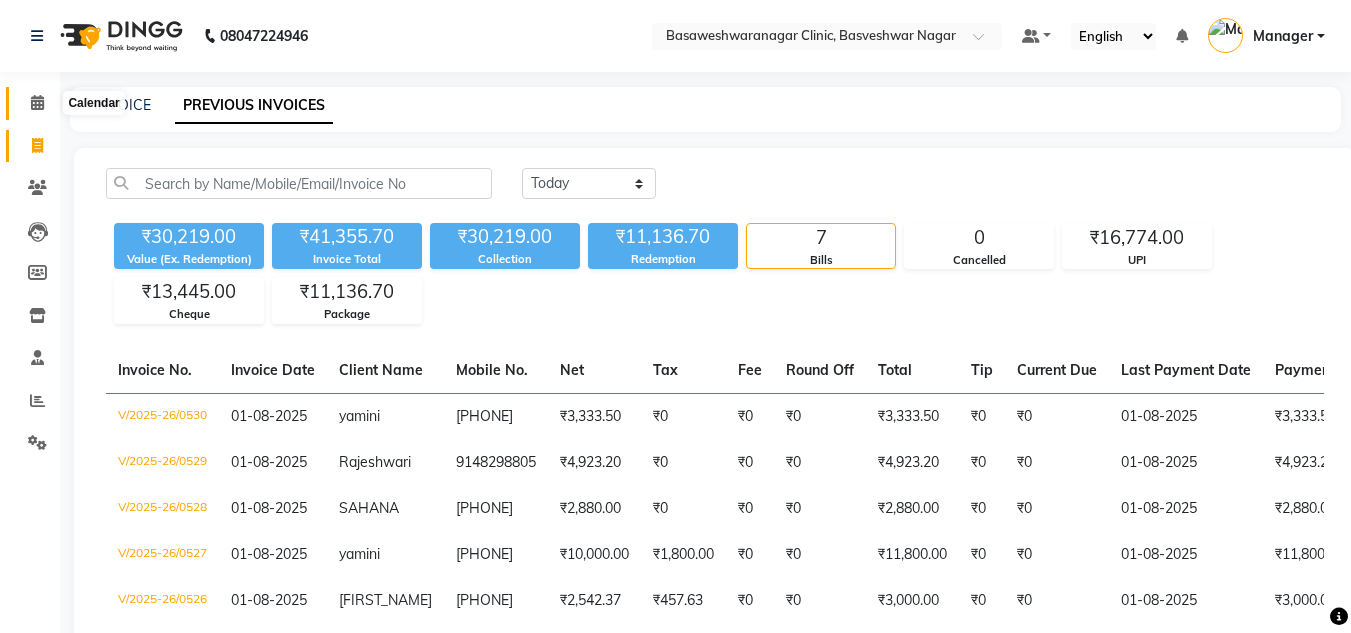 click 